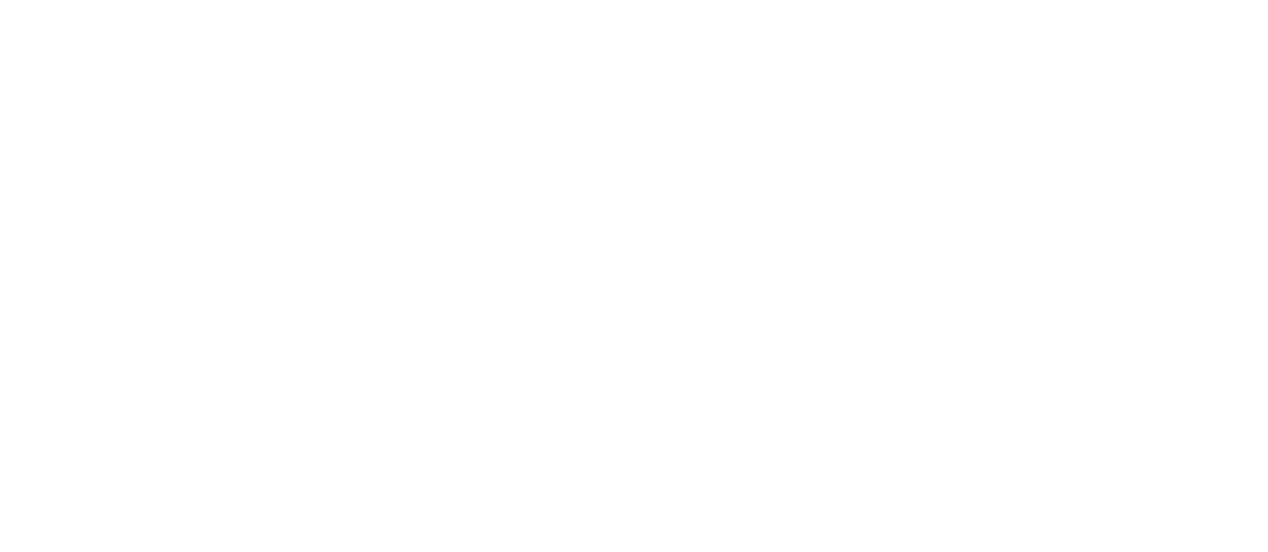 scroll, scrollTop: 0, scrollLeft: 0, axis: both 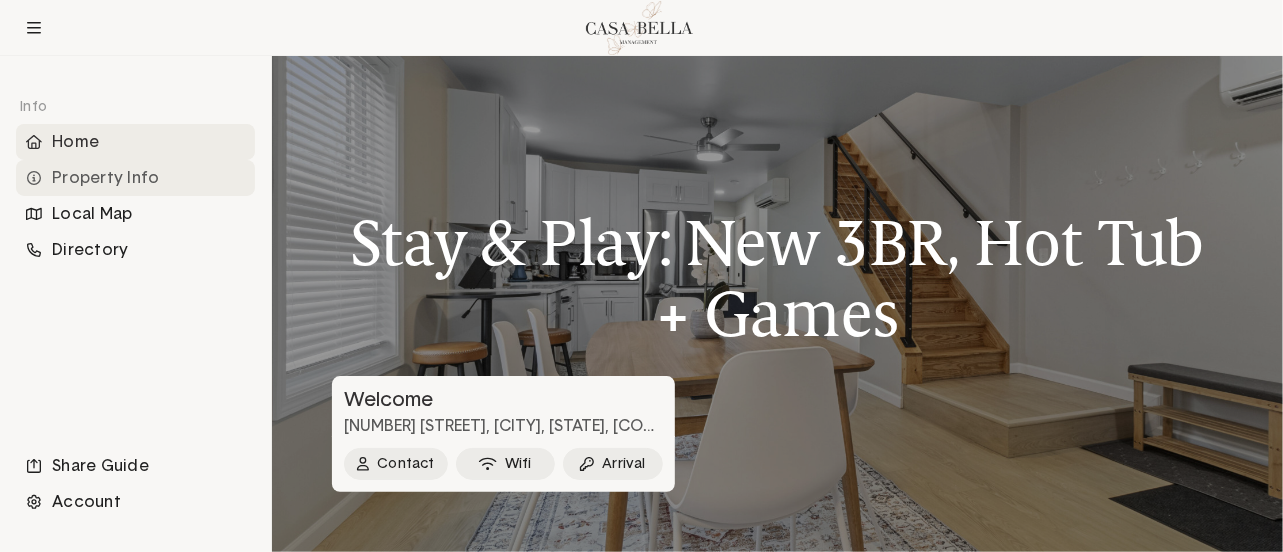 click on "Property Info" 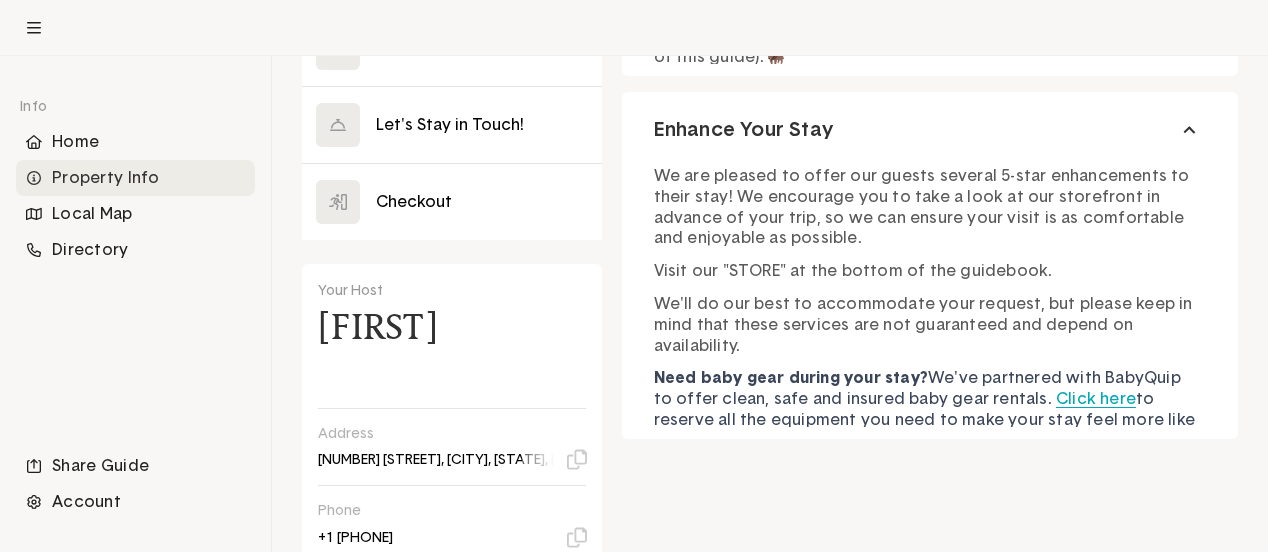 scroll, scrollTop: 824, scrollLeft: 0, axis: vertical 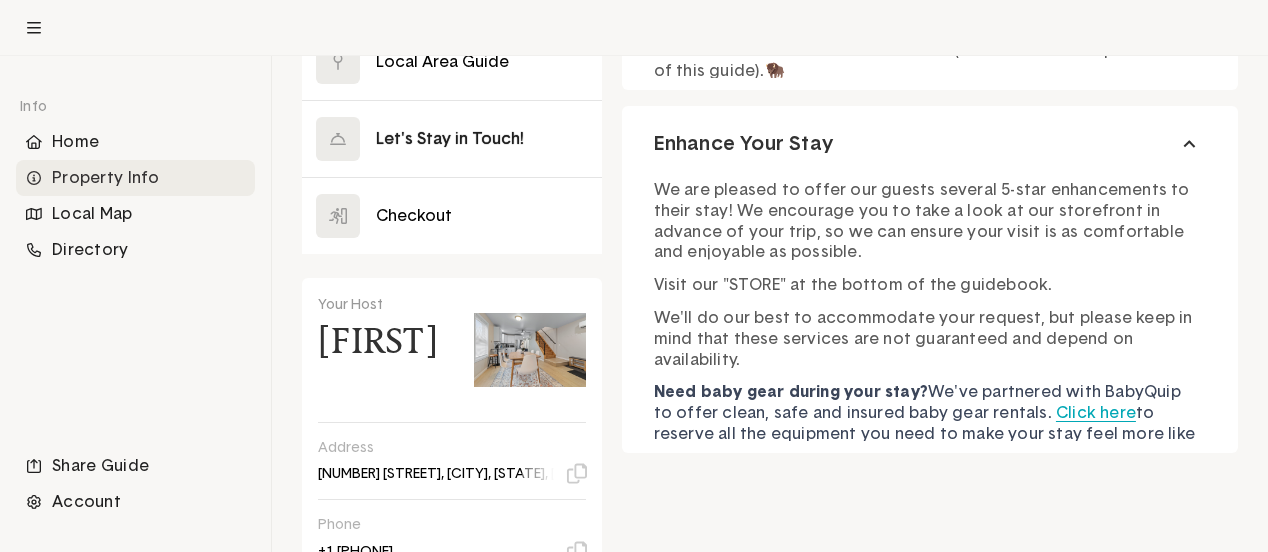 click 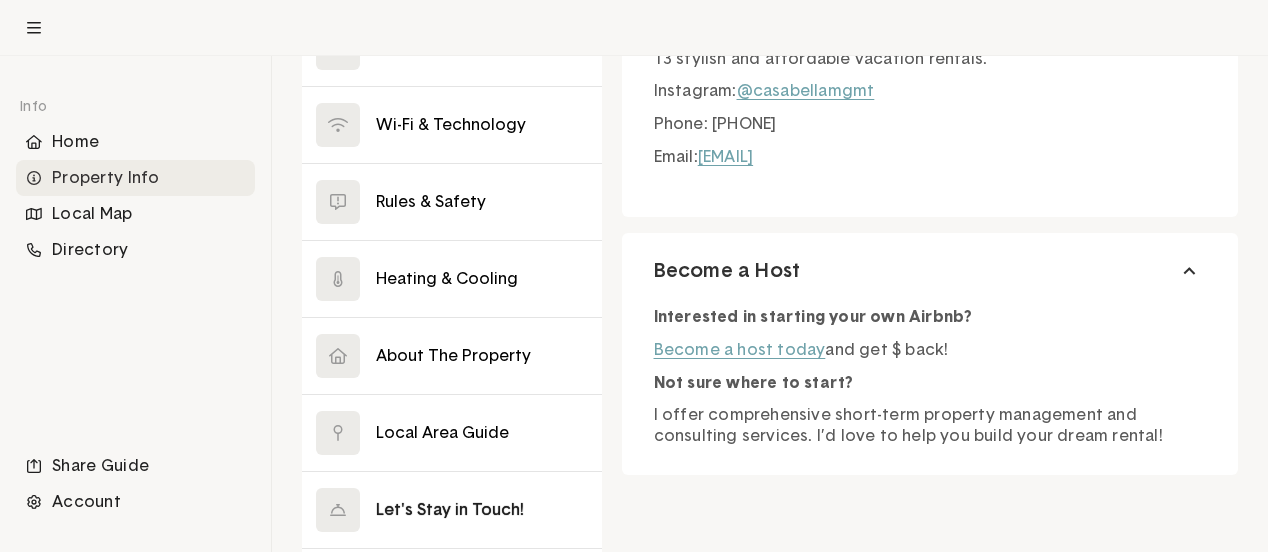 scroll, scrollTop: 200, scrollLeft: 0, axis: vertical 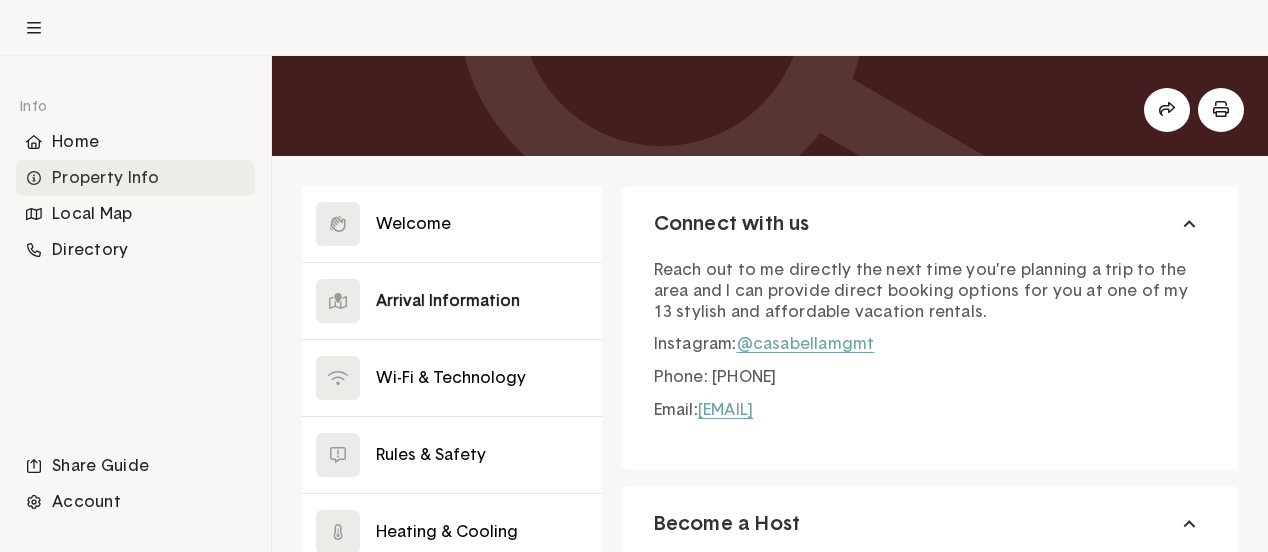 click 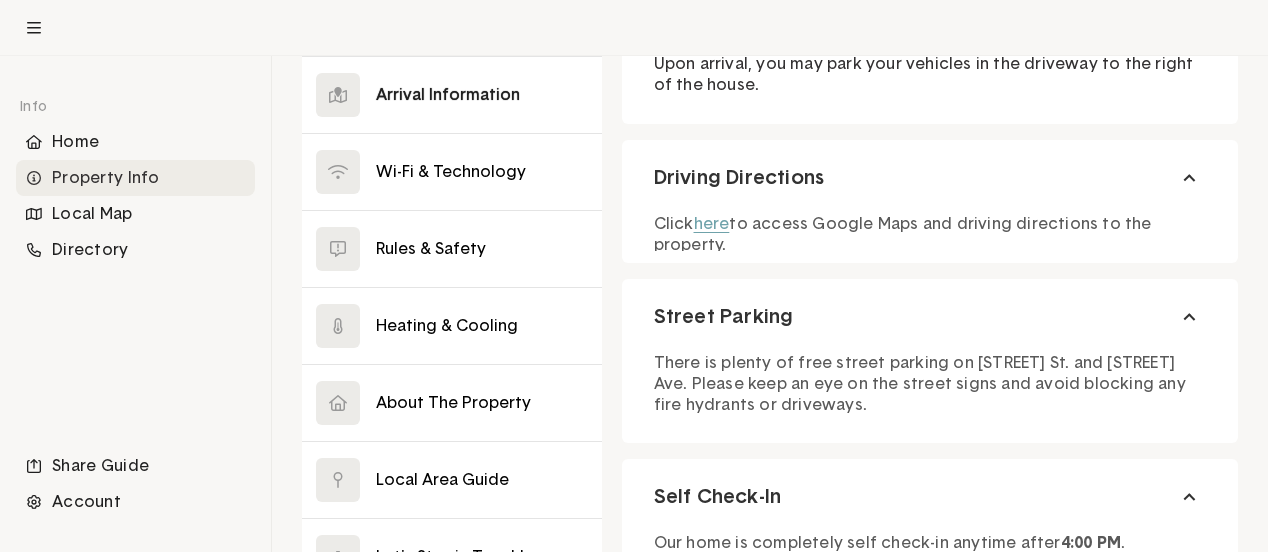 scroll, scrollTop: 100, scrollLeft: 0, axis: vertical 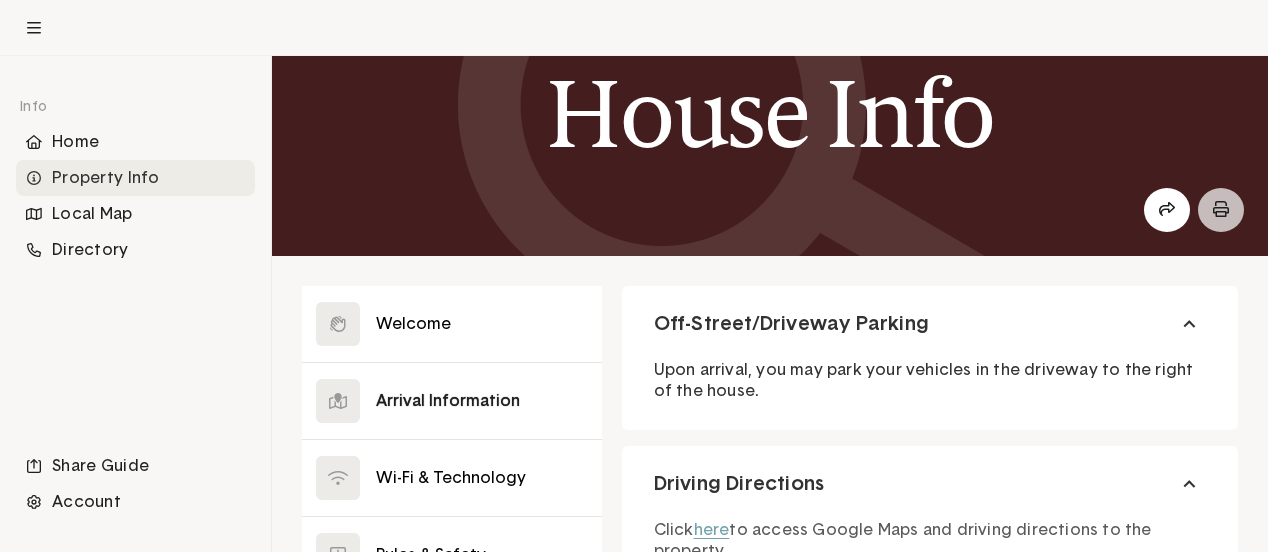 click 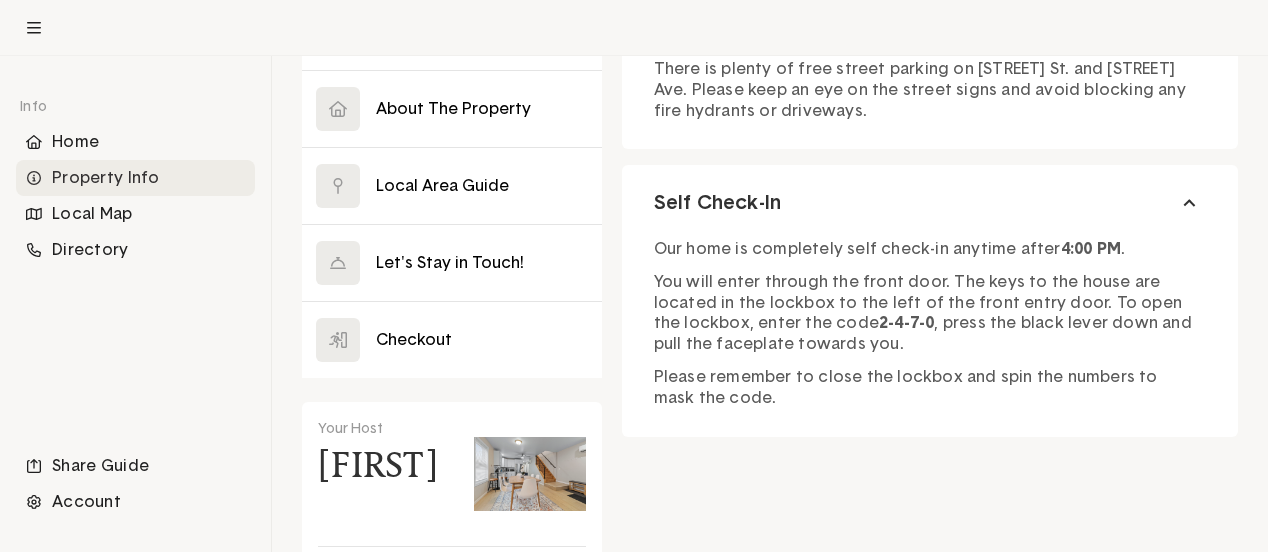 scroll, scrollTop: 800, scrollLeft: 0, axis: vertical 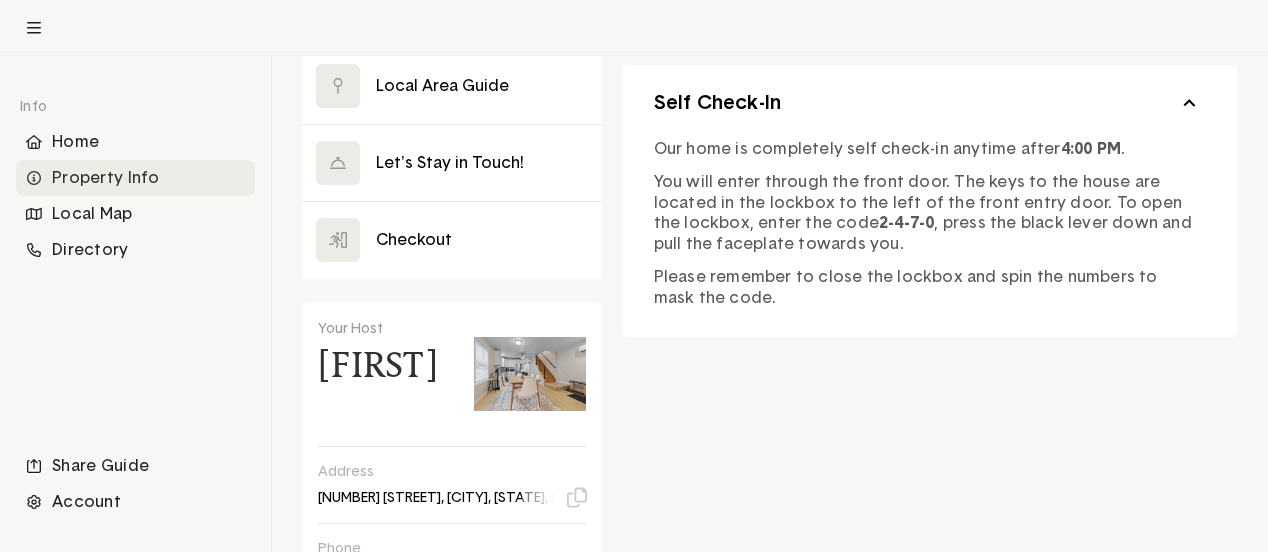 click on "Self Check-In" 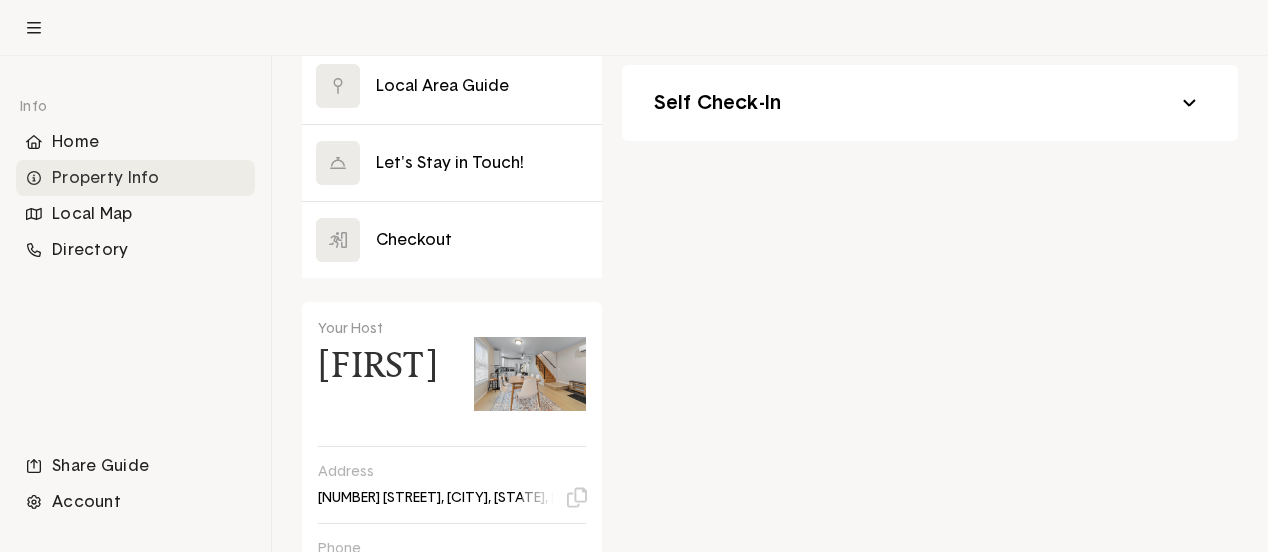 click on "Self Check-In" 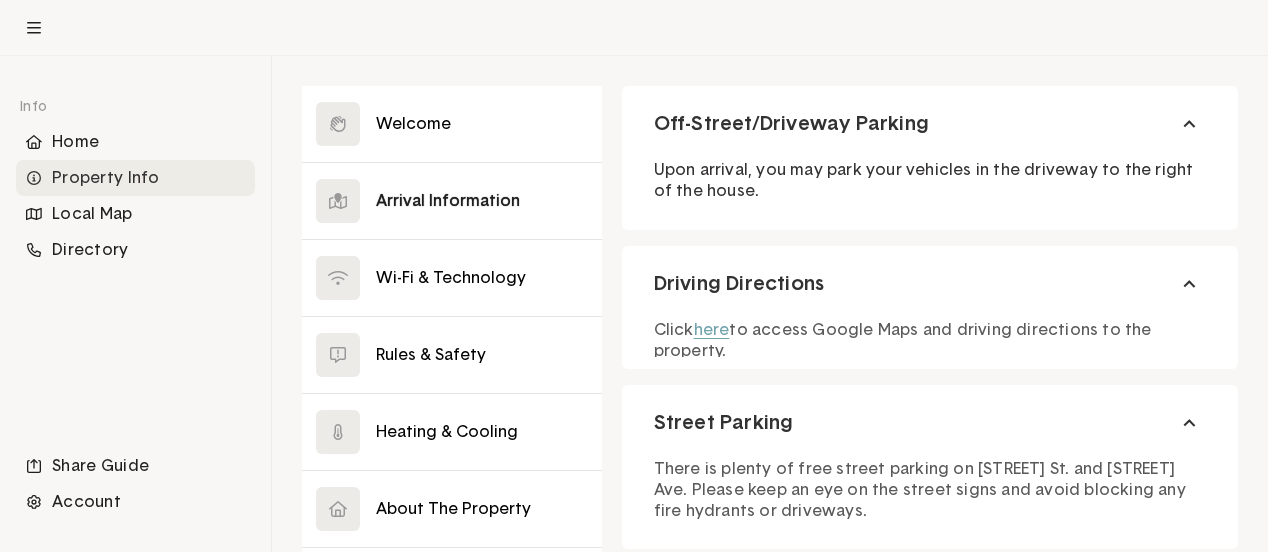 scroll, scrollTop: 300, scrollLeft: 0, axis: vertical 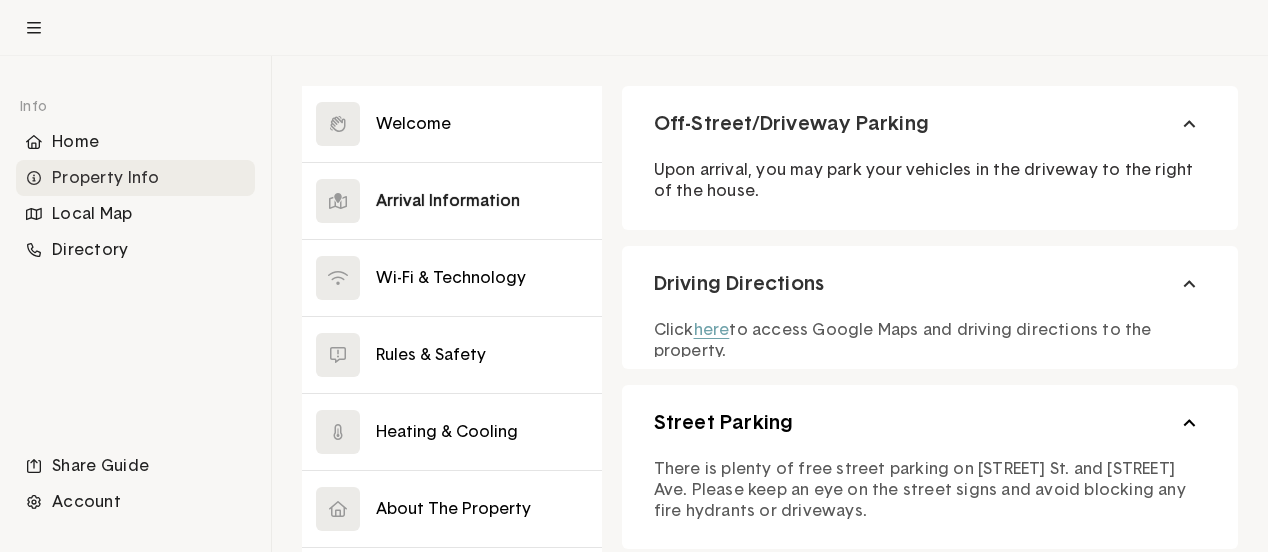 click on "Street Parking" 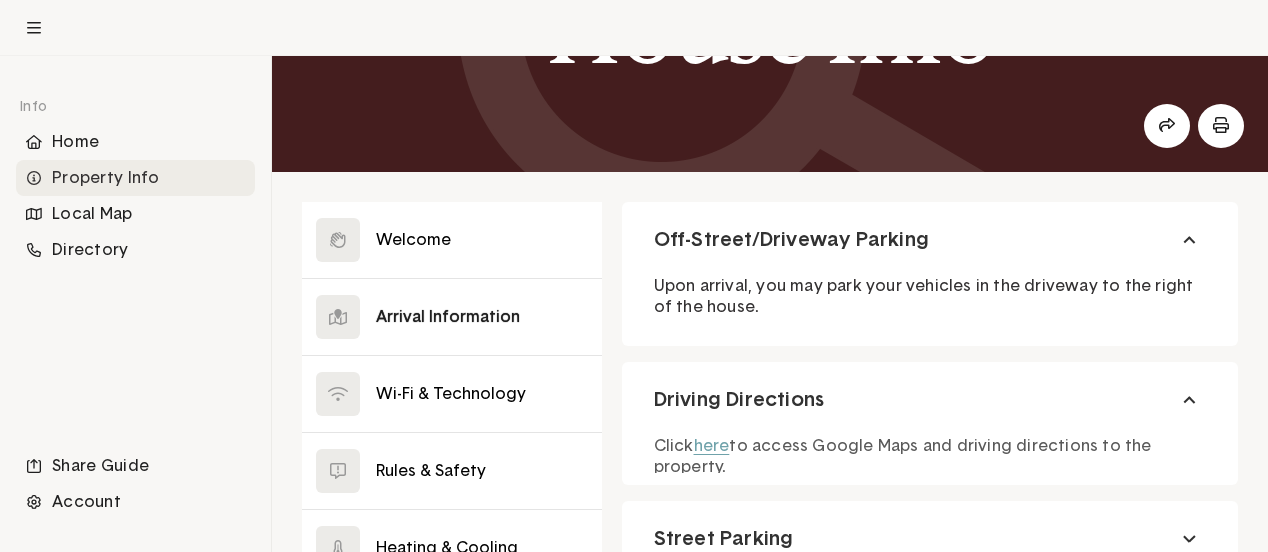 scroll, scrollTop: 0, scrollLeft: 0, axis: both 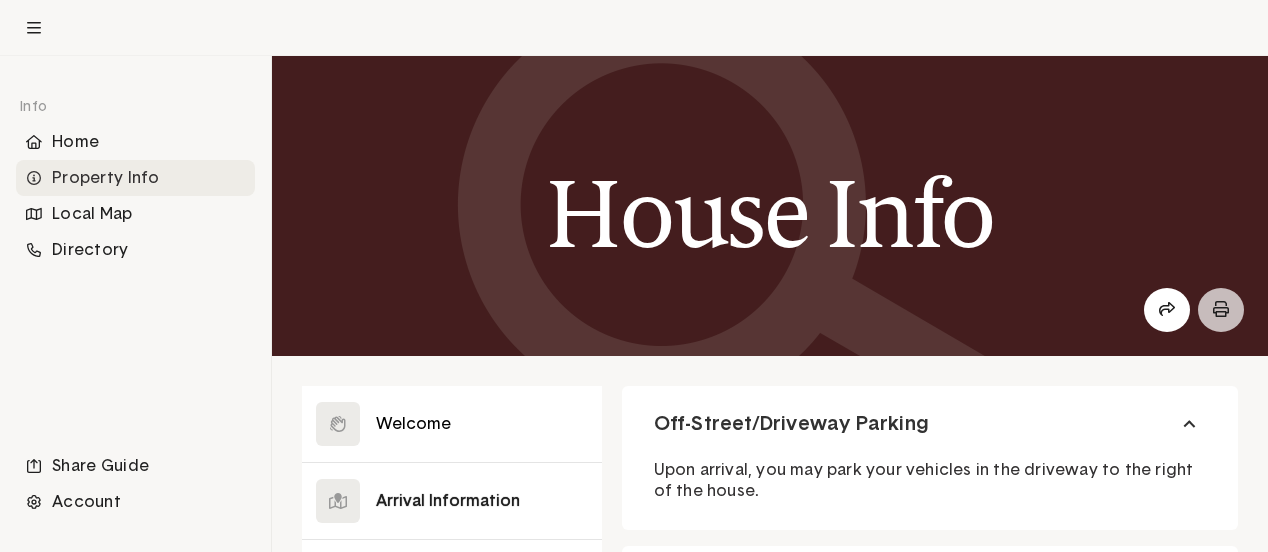 click 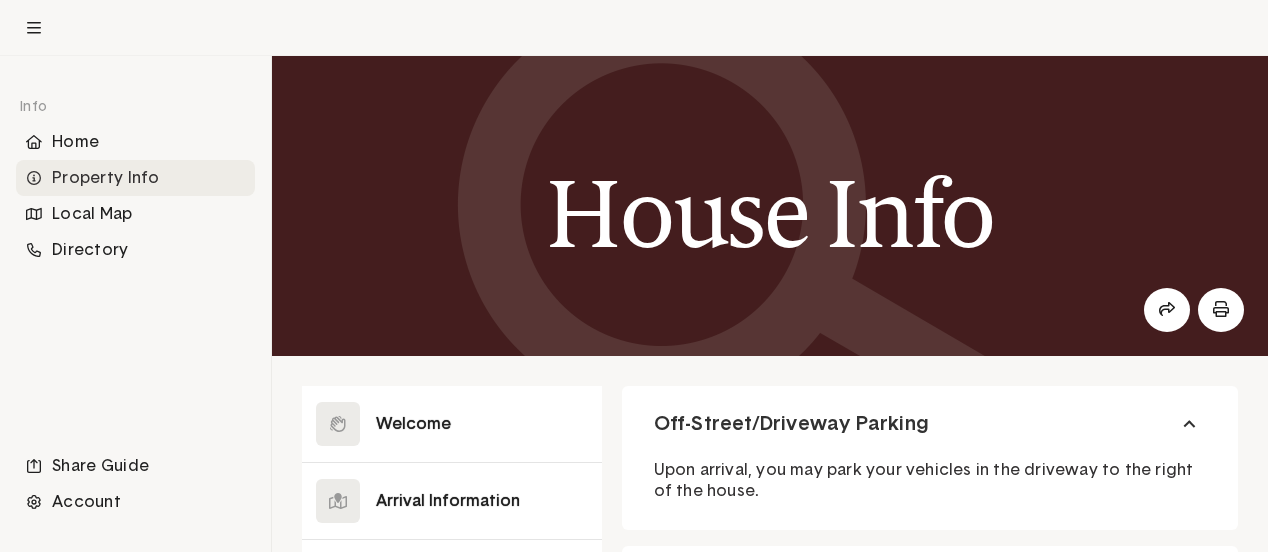 click 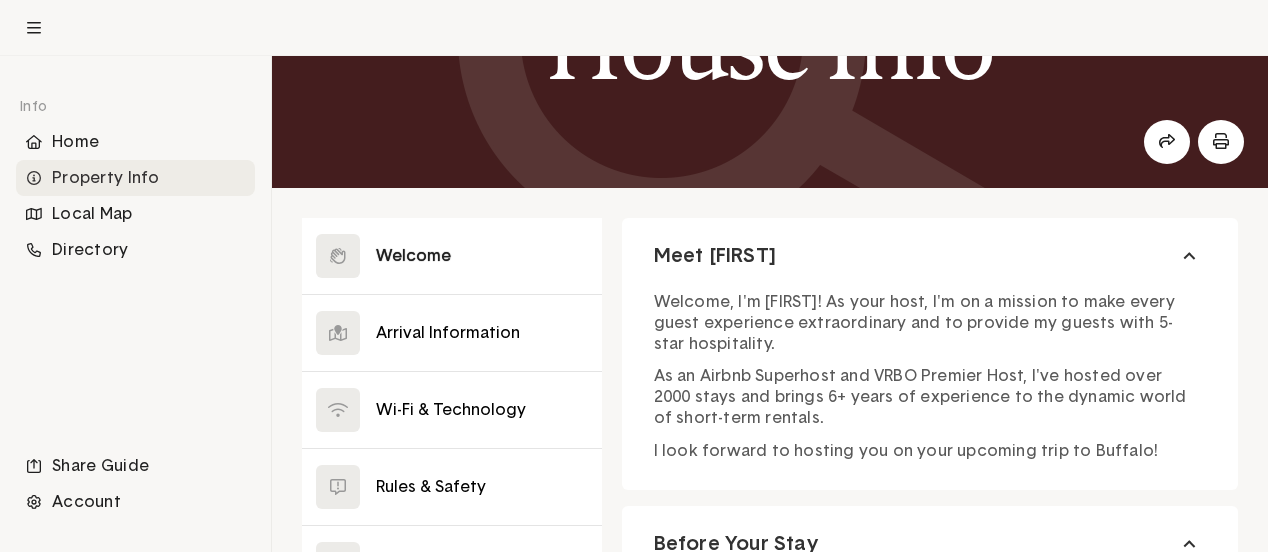 scroll, scrollTop: 200, scrollLeft: 0, axis: vertical 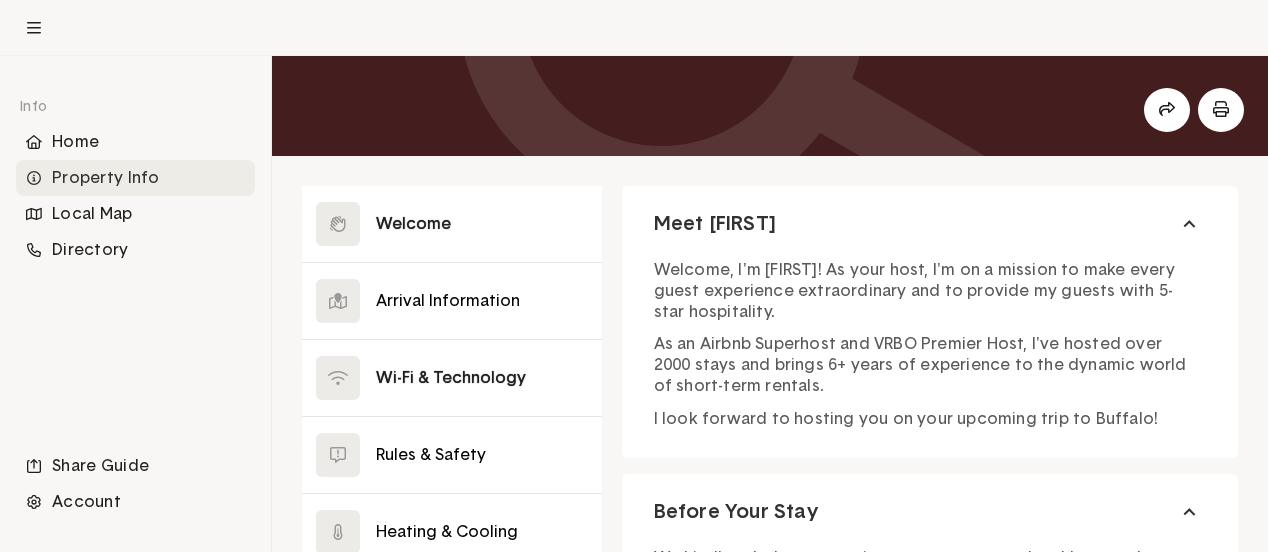 click 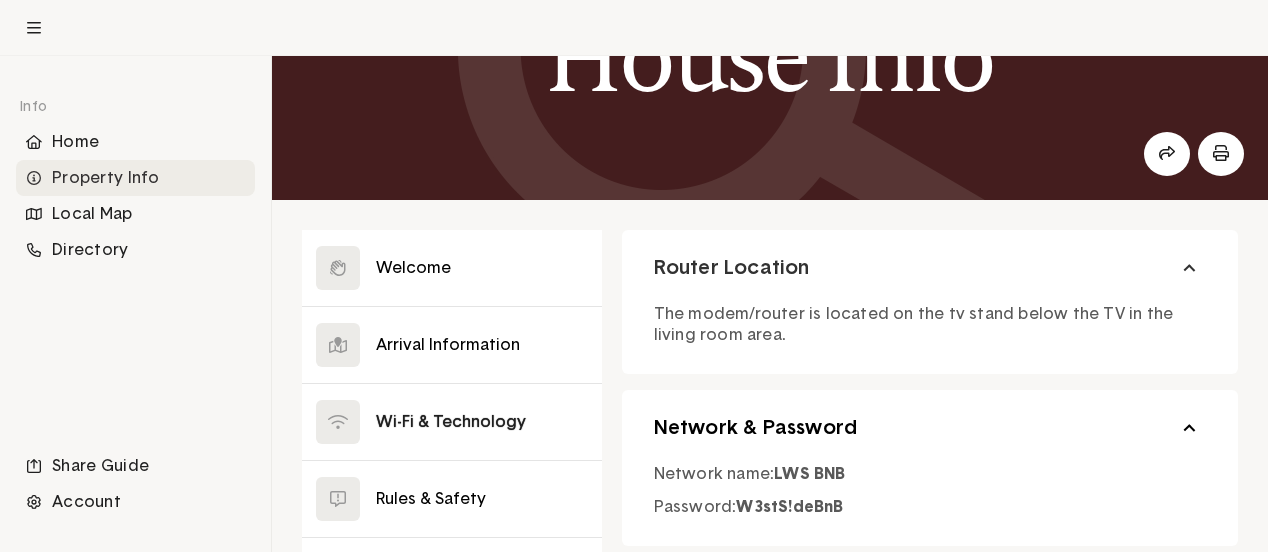 scroll, scrollTop: 100, scrollLeft: 0, axis: vertical 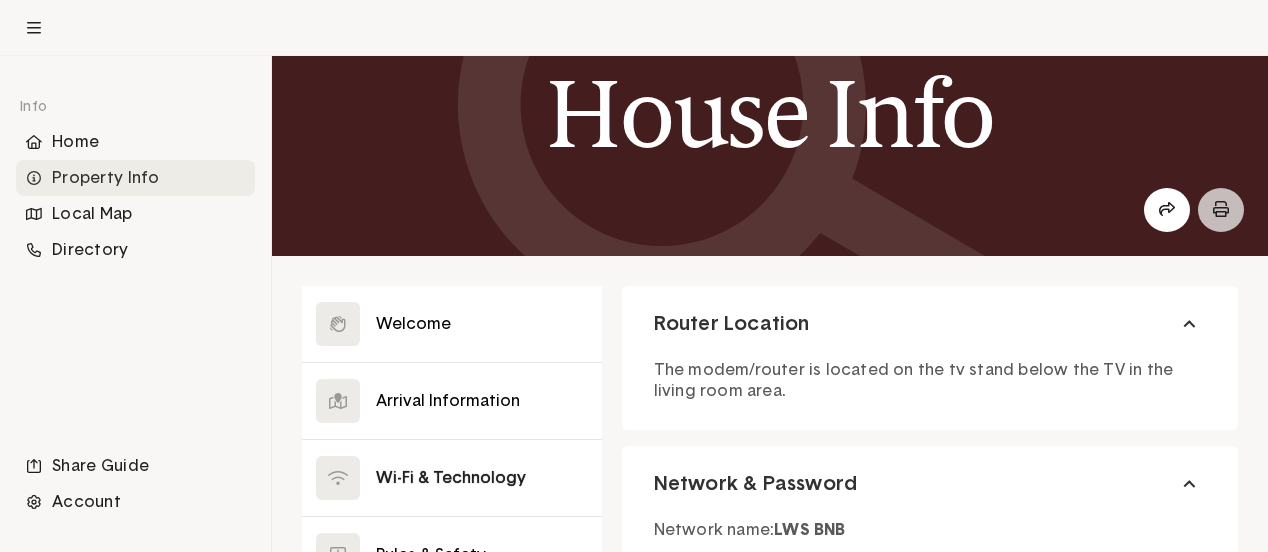 click 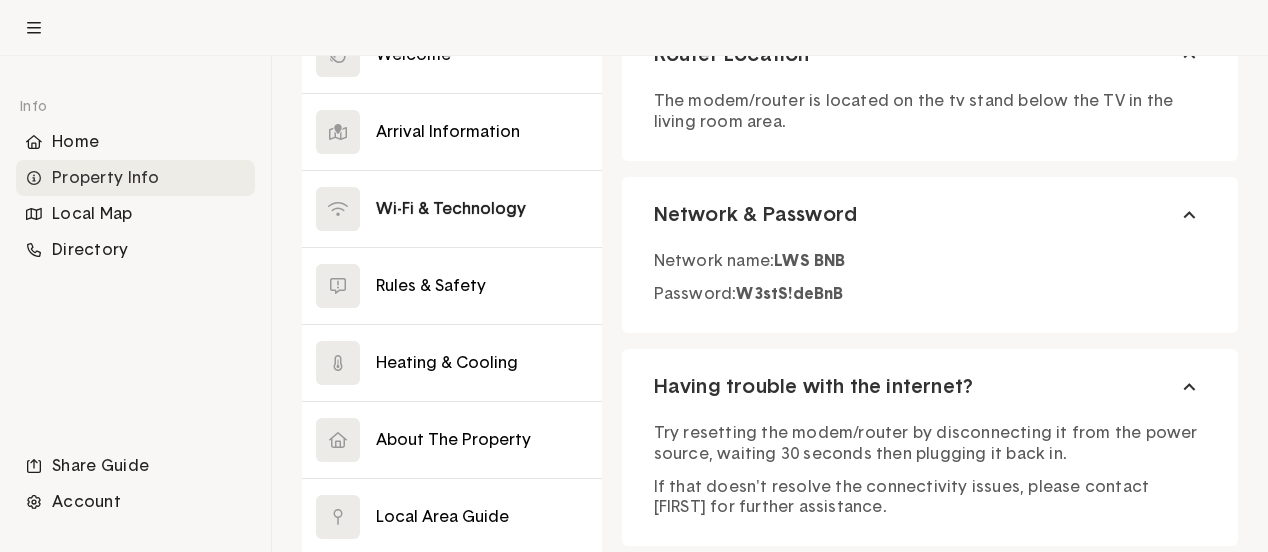 scroll, scrollTop: 500, scrollLeft: 0, axis: vertical 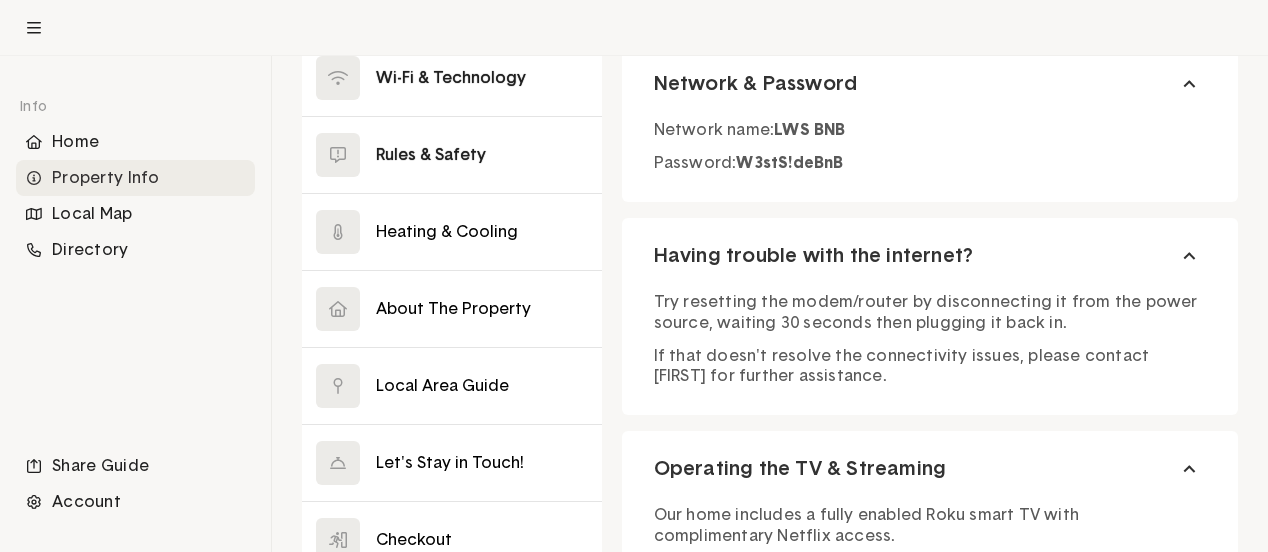 click 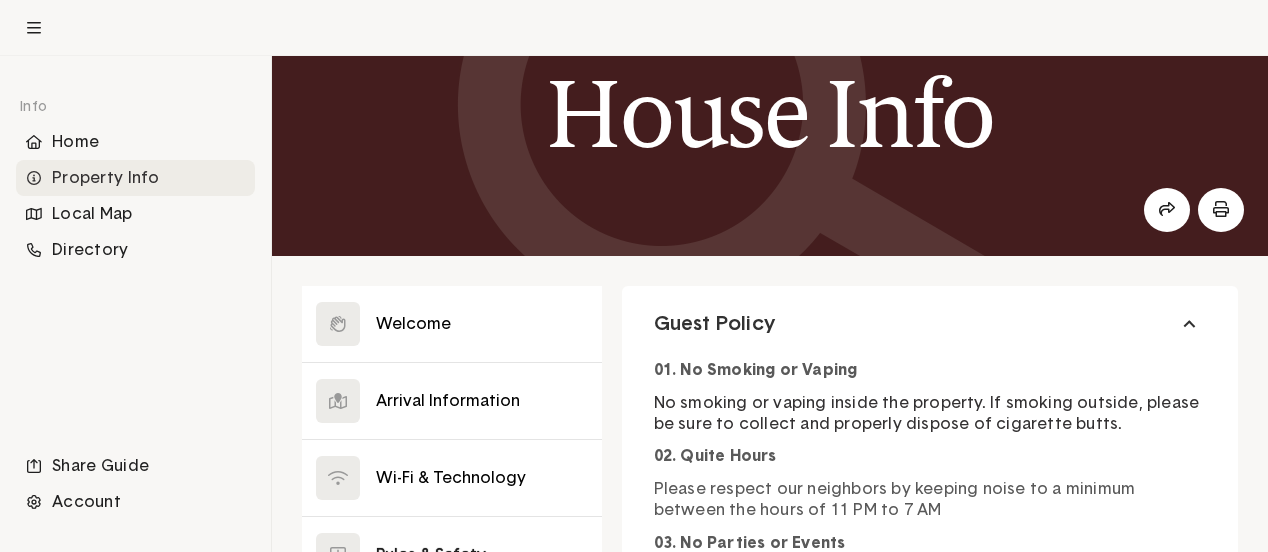 scroll, scrollTop: 400, scrollLeft: 0, axis: vertical 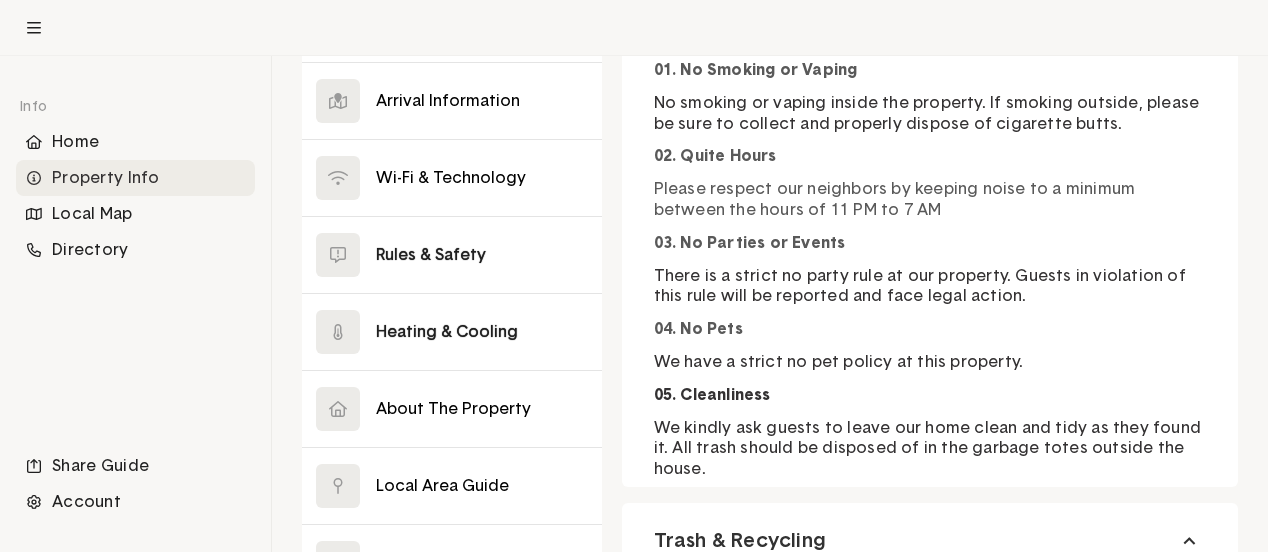 click 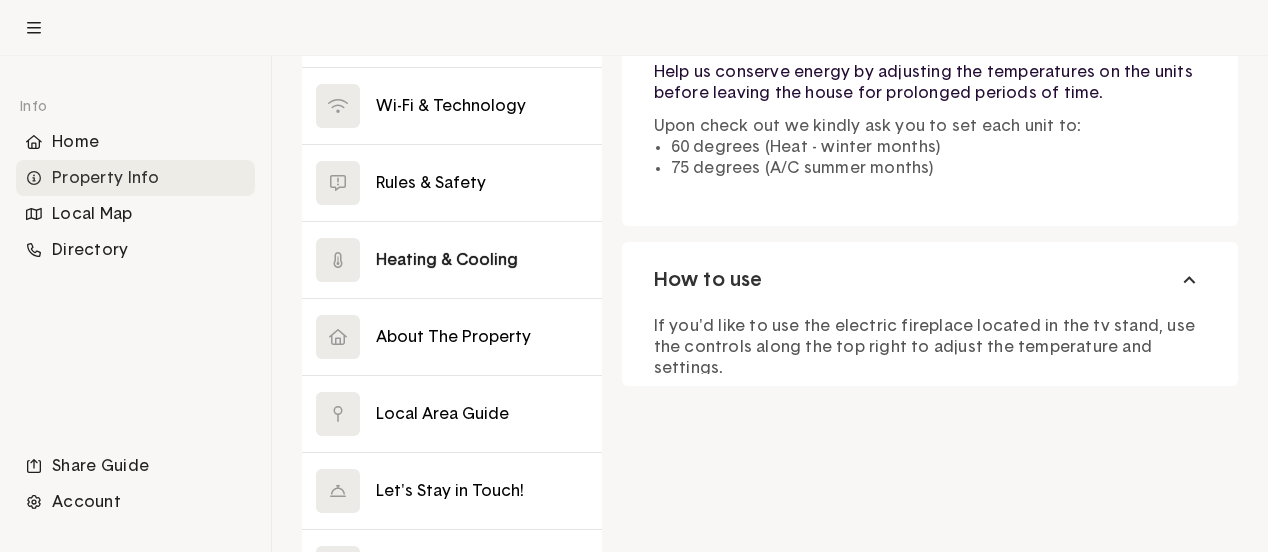scroll, scrollTop: 600, scrollLeft: 0, axis: vertical 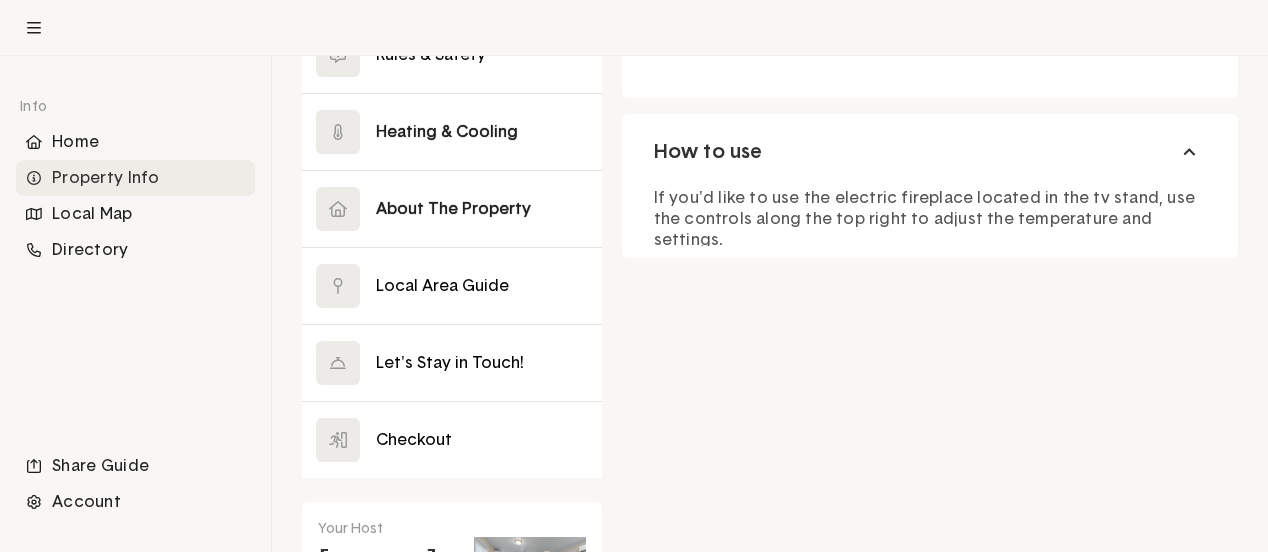 click 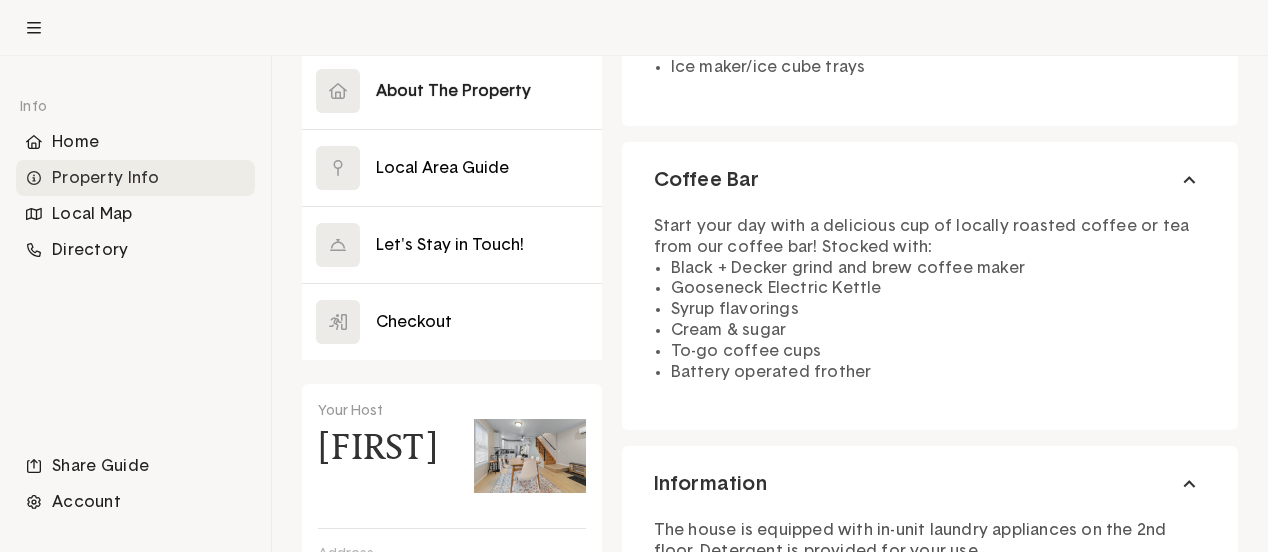 scroll, scrollTop: 779, scrollLeft: 0, axis: vertical 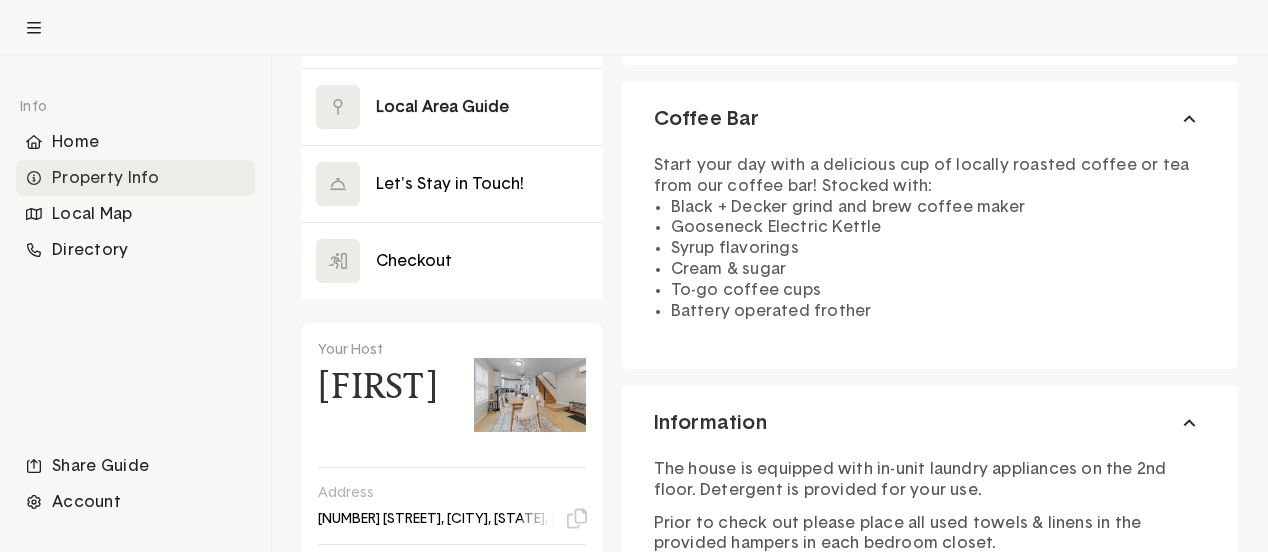 click 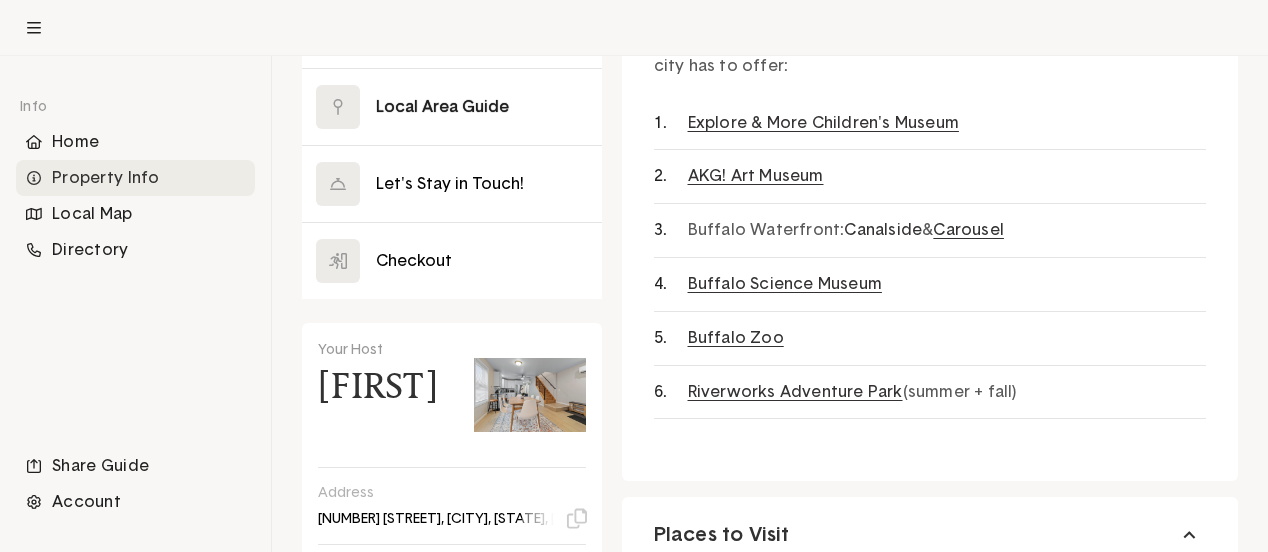 click on "Canalside" 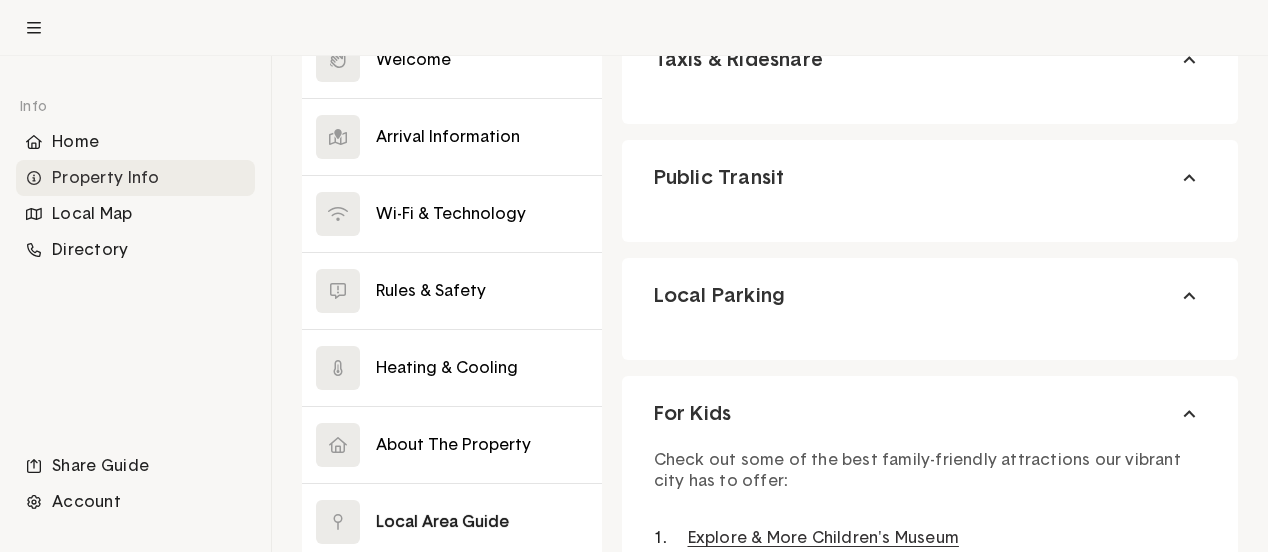 scroll, scrollTop: 79, scrollLeft: 0, axis: vertical 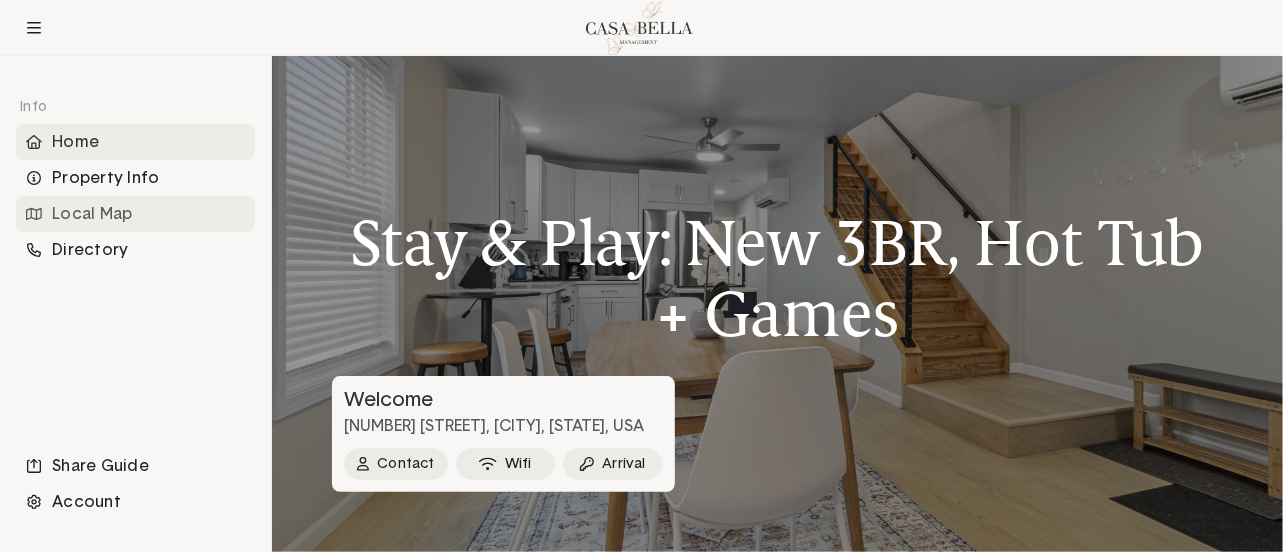 click on "Local Map" 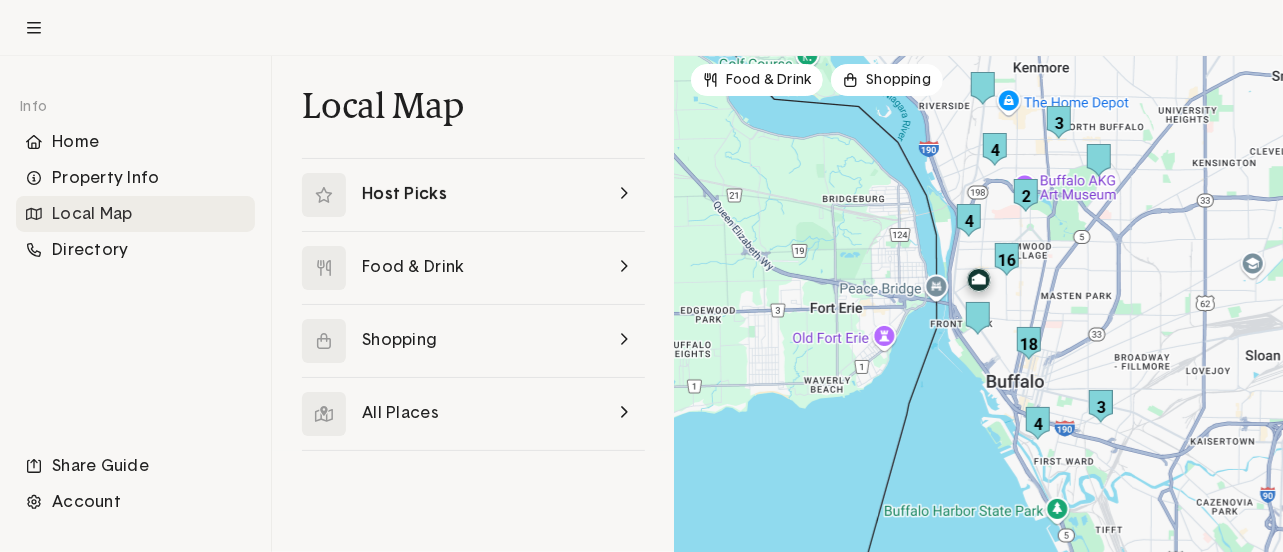 click 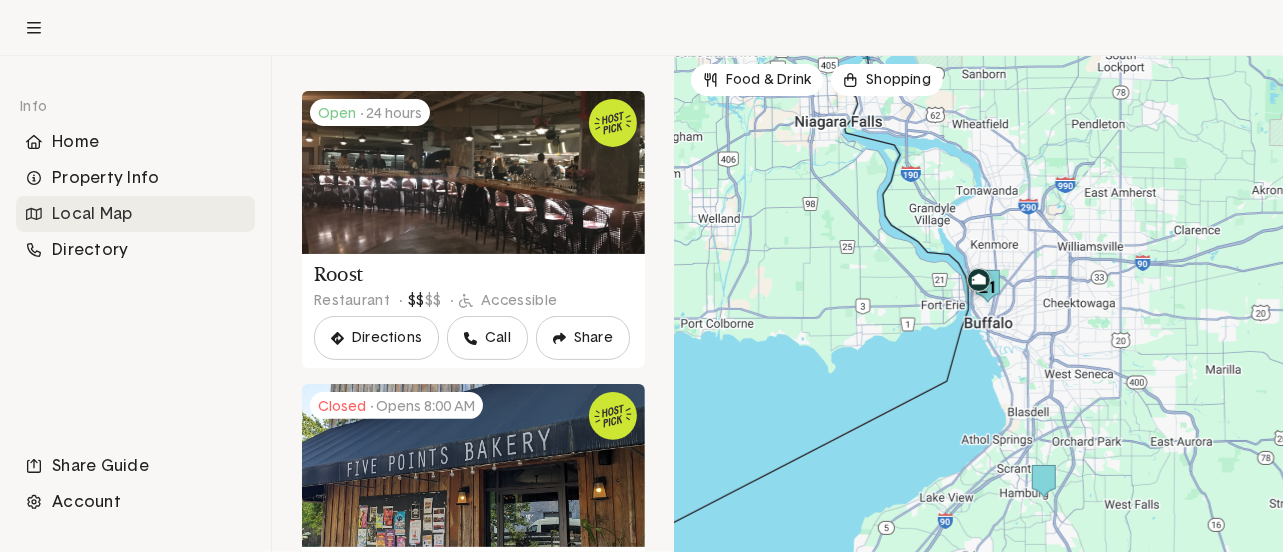 scroll, scrollTop: 0, scrollLeft: 0, axis: both 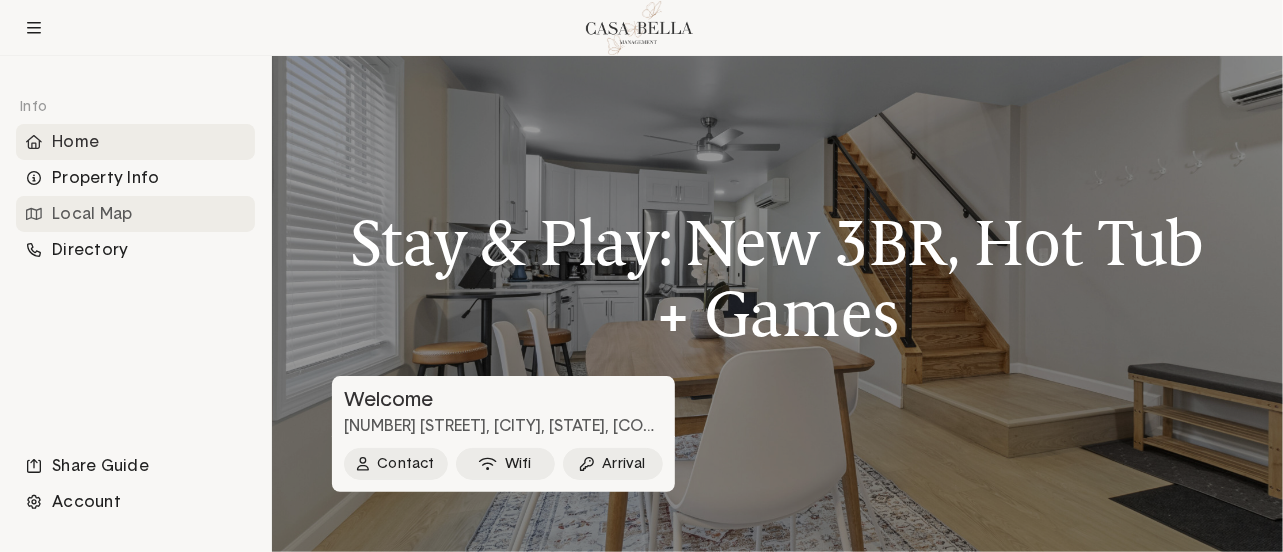 click on "Local Map" 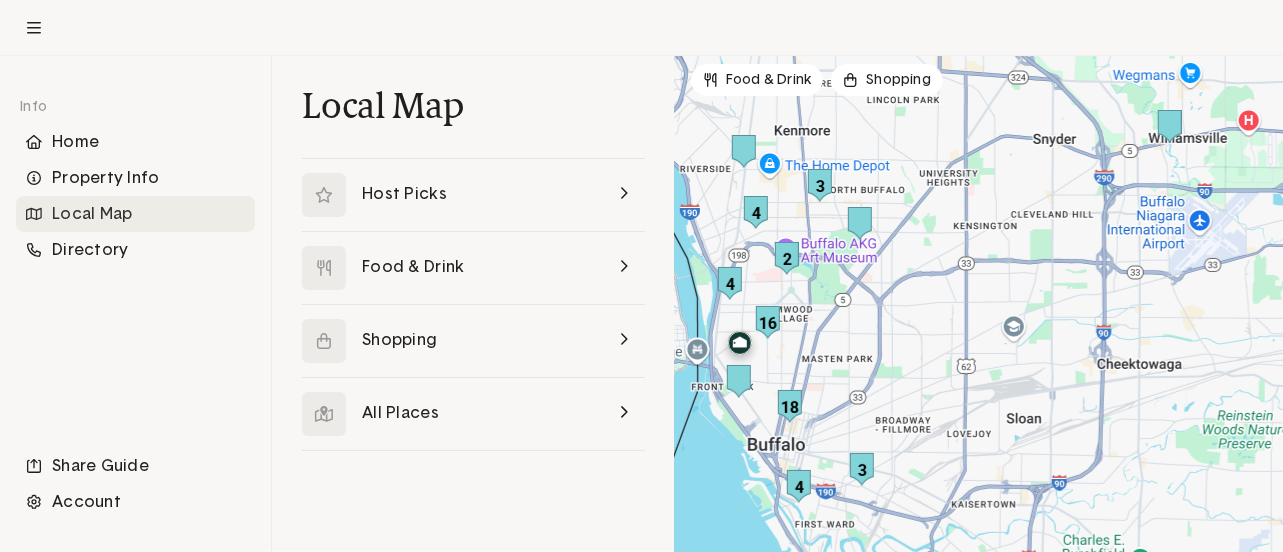 drag, startPoint x: 784, startPoint y: 537, endPoint x: 590, endPoint y: 576, distance: 197.88127 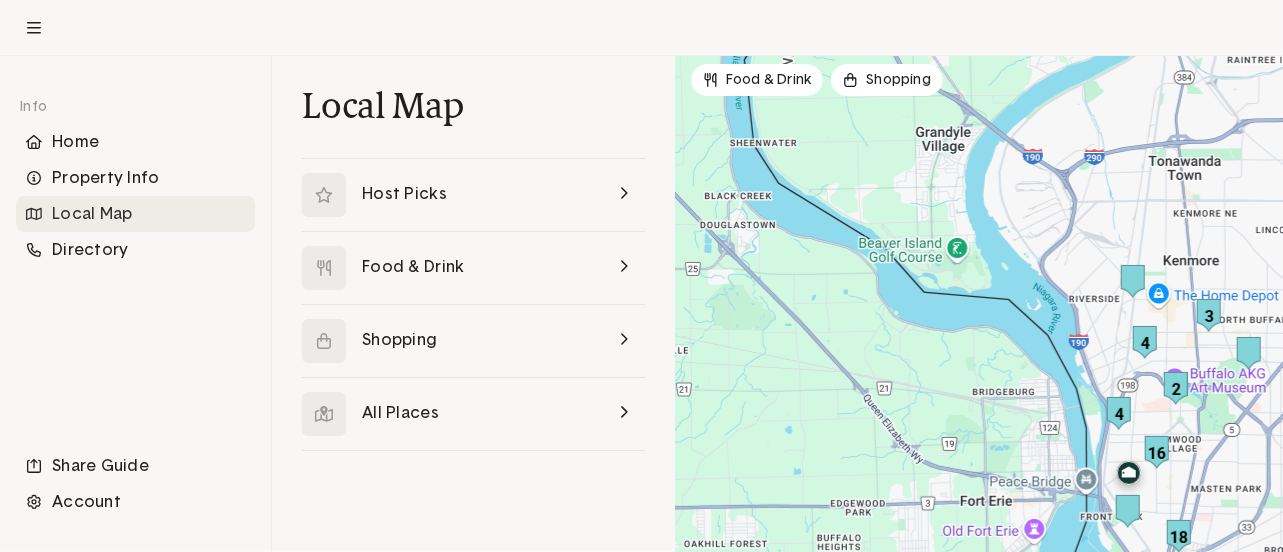 drag, startPoint x: 754, startPoint y: 403, endPoint x: 1145, endPoint y: 533, distance: 412.0449 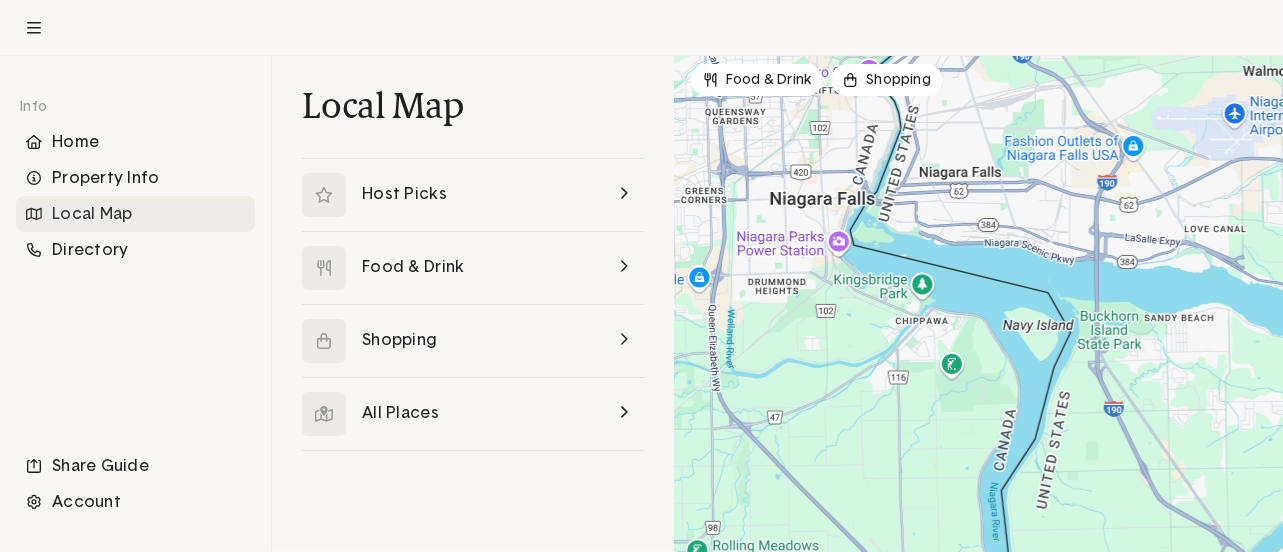 drag, startPoint x: 838, startPoint y: 164, endPoint x: 1095, endPoint y: 598, distance: 504.38577 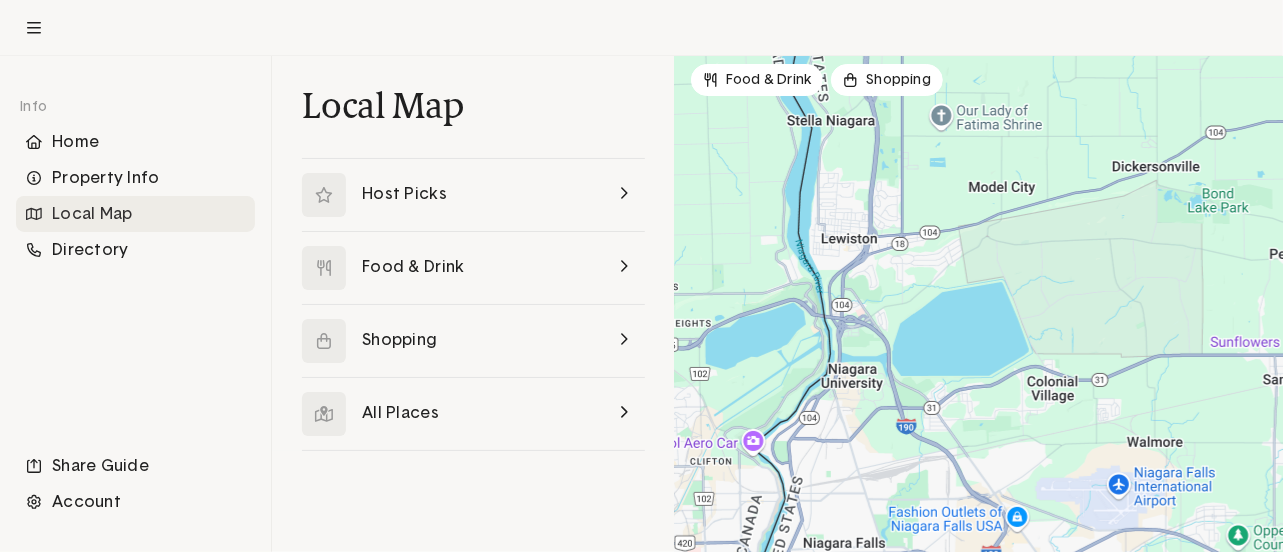 drag, startPoint x: 958, startPoint y: 225, endPoint x: 842, endPoint y: 598, distance: 390.6213 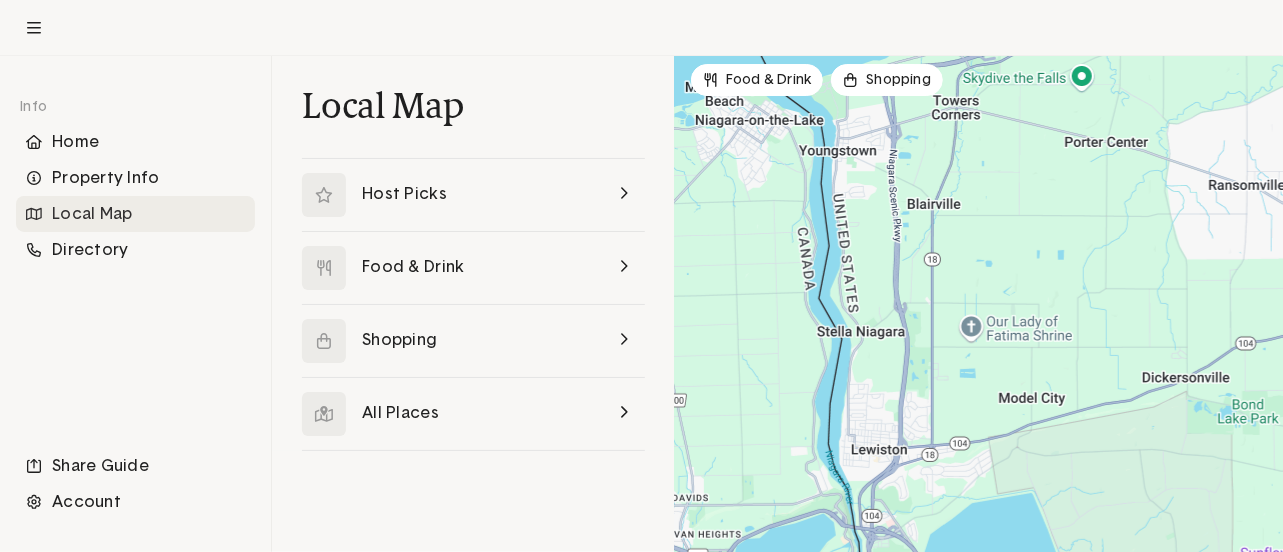 drag, startPoint x: 841, startPoint y: 146, endPoint x: 872, endPoint y: 363, distance: 219.20311 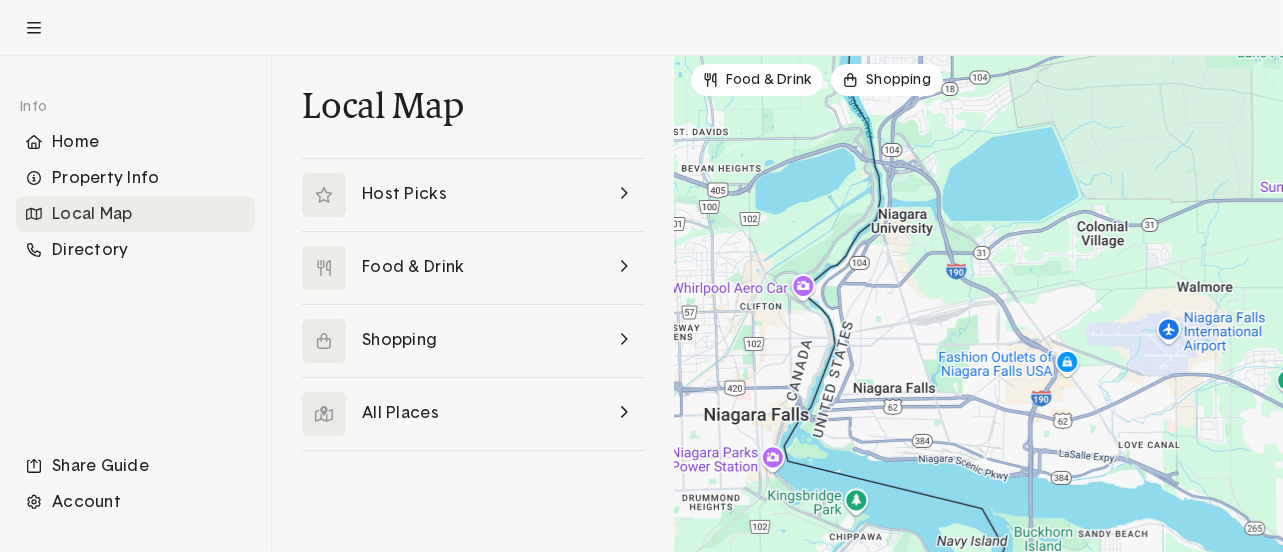 drag, startPoint x: 828, startPoint y: 479, endPoint x: 850, endPoint y: 106, distance: 373.64822 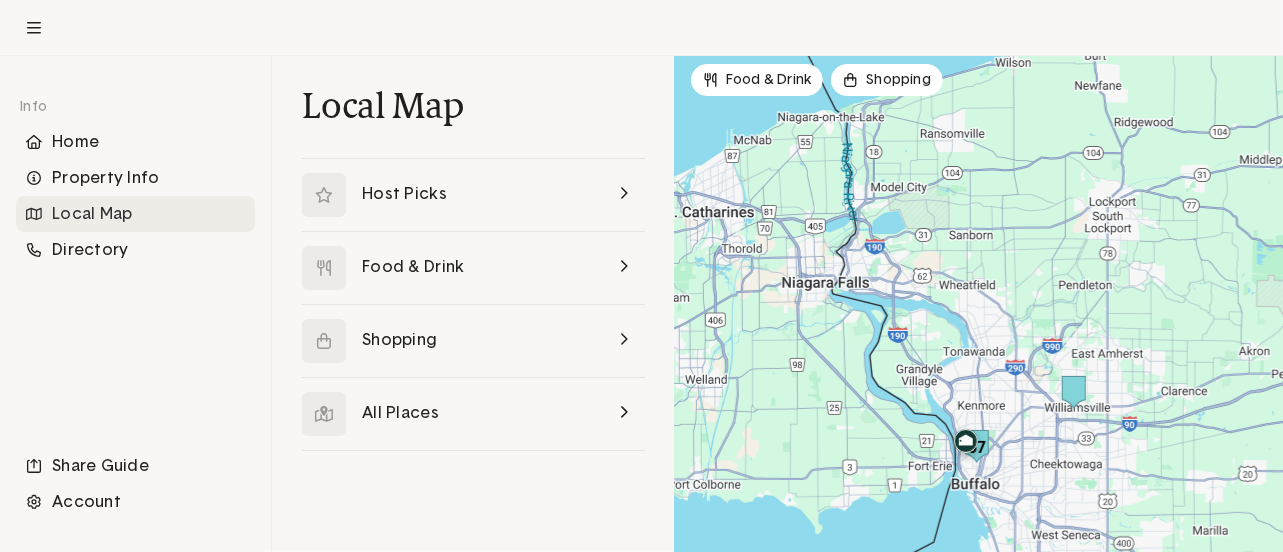 drag, startPoint x: 1002, startPoint y: 509, endPoint x: 942, endPoint y: 393, distance: 130.59862 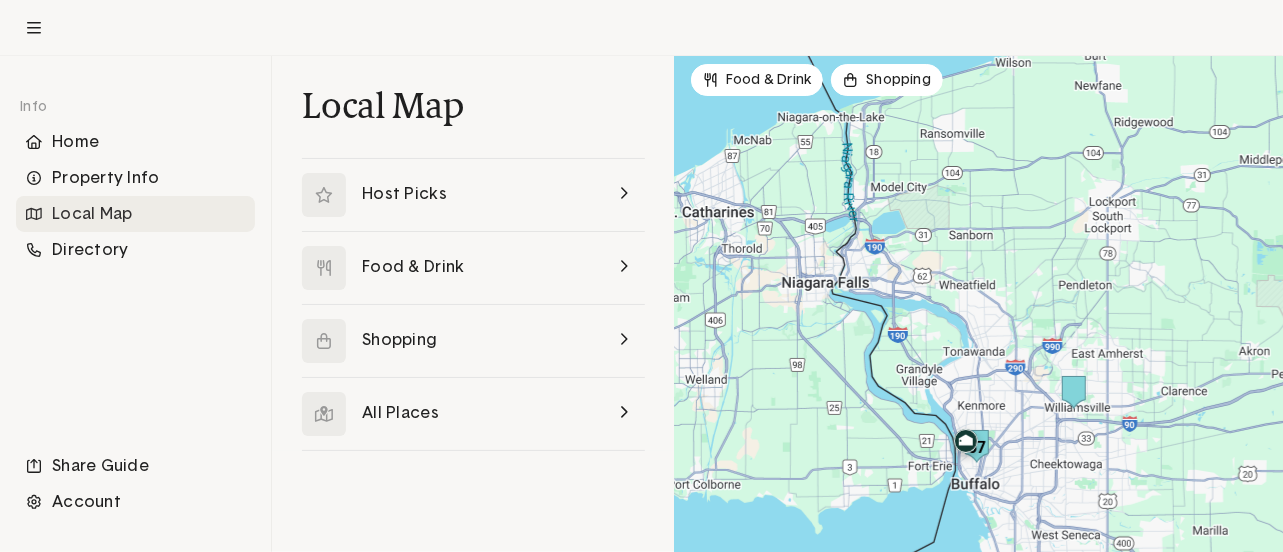 click 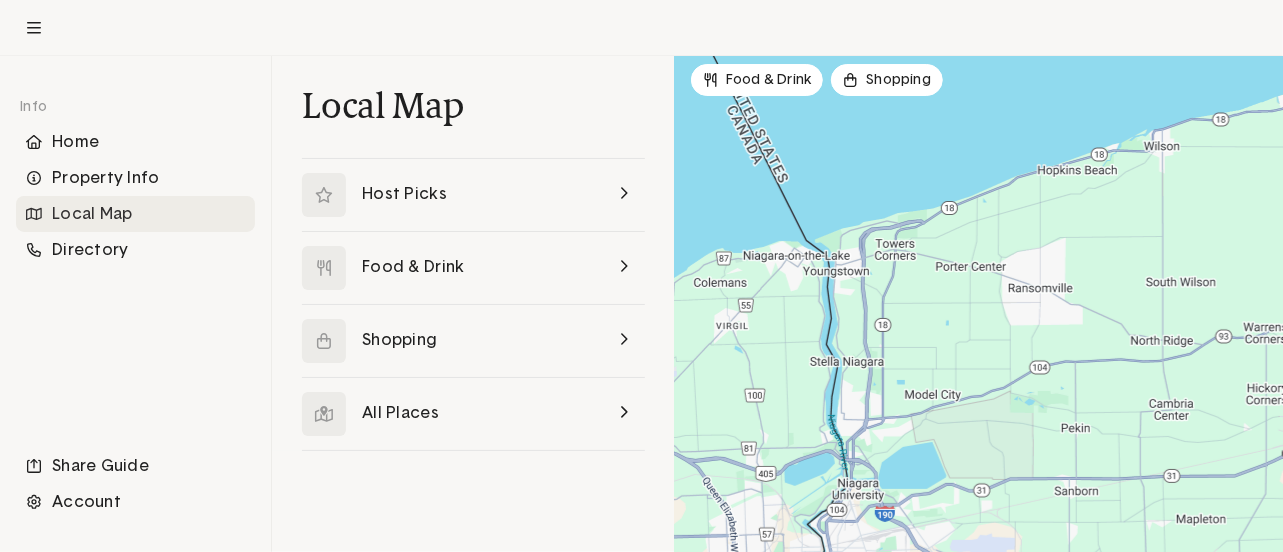 drag, startPoint x: 899, startPoint y: 173, endPoint x: 916, endPoint y: 372, distance: 199.72481 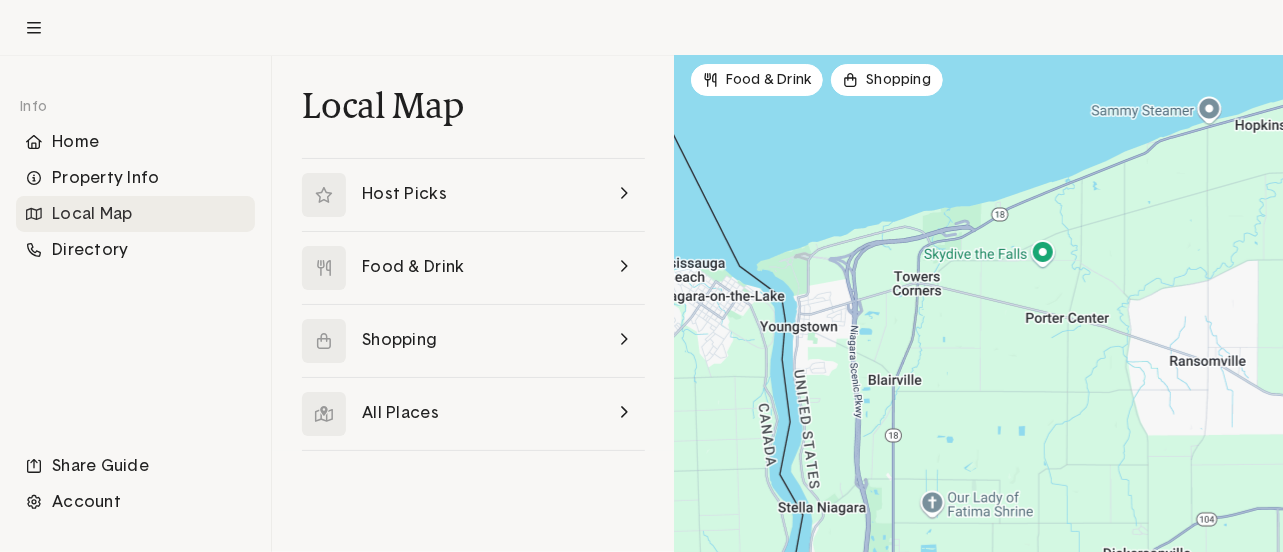 drag, startPoint x: 836, startPoint y: 189, endPoint x: 840, endPoint y: 383, distance: 194.04123 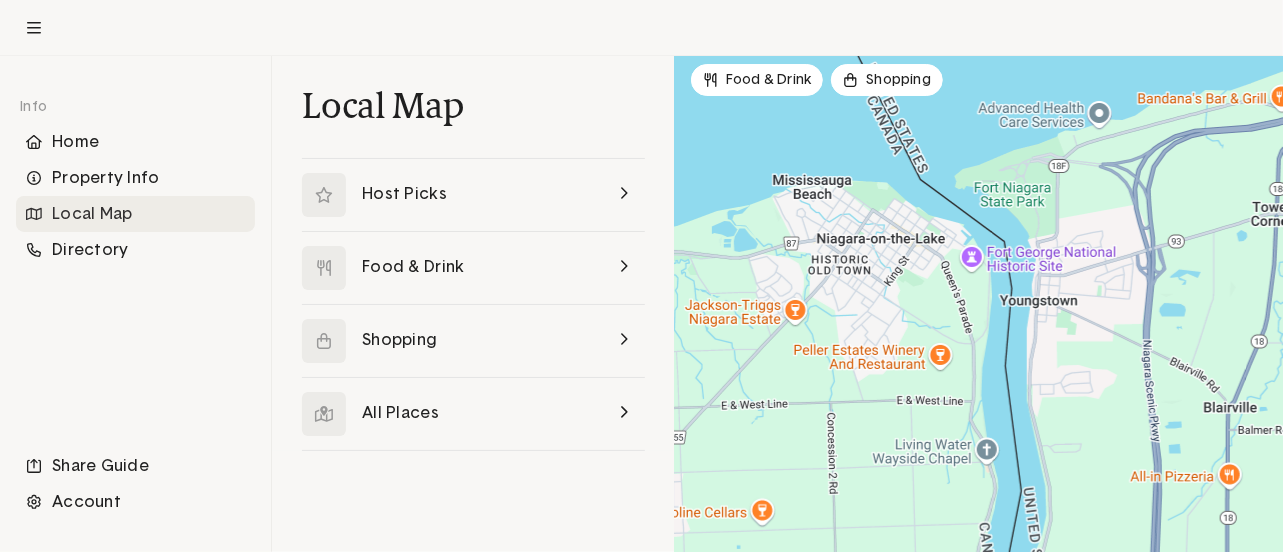 drag, startPoint x: 780, startPoint y: 321, endPoint x: 1084, endPoint y: 314, distance: 304.08057 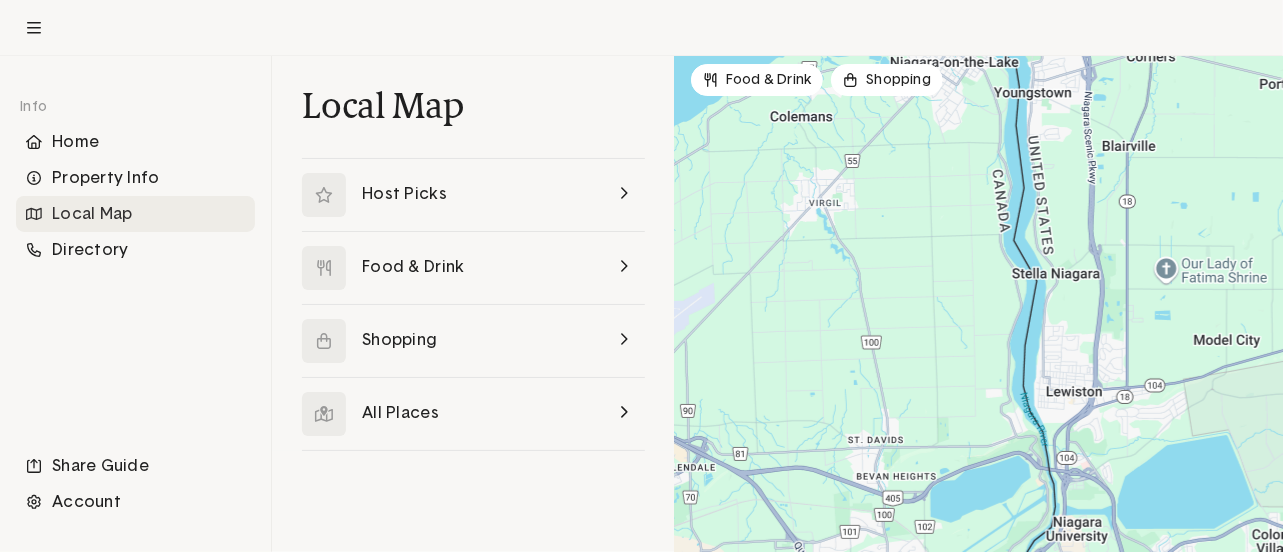 drag, startPoint x: 954, startPoint y: 464, endPoint x: 916, endPoint y: 255, distance: 212.42645 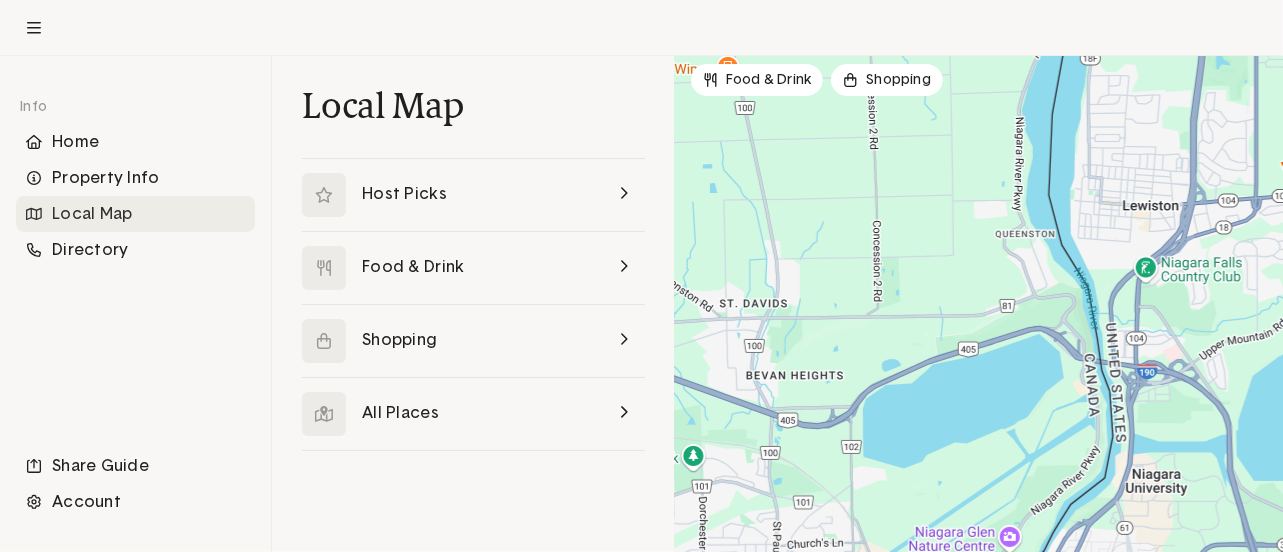 drag, startPoint x: 958, startPoint y: 372, endPoint x: 952, endPoint y: 137, distance: 235.07658 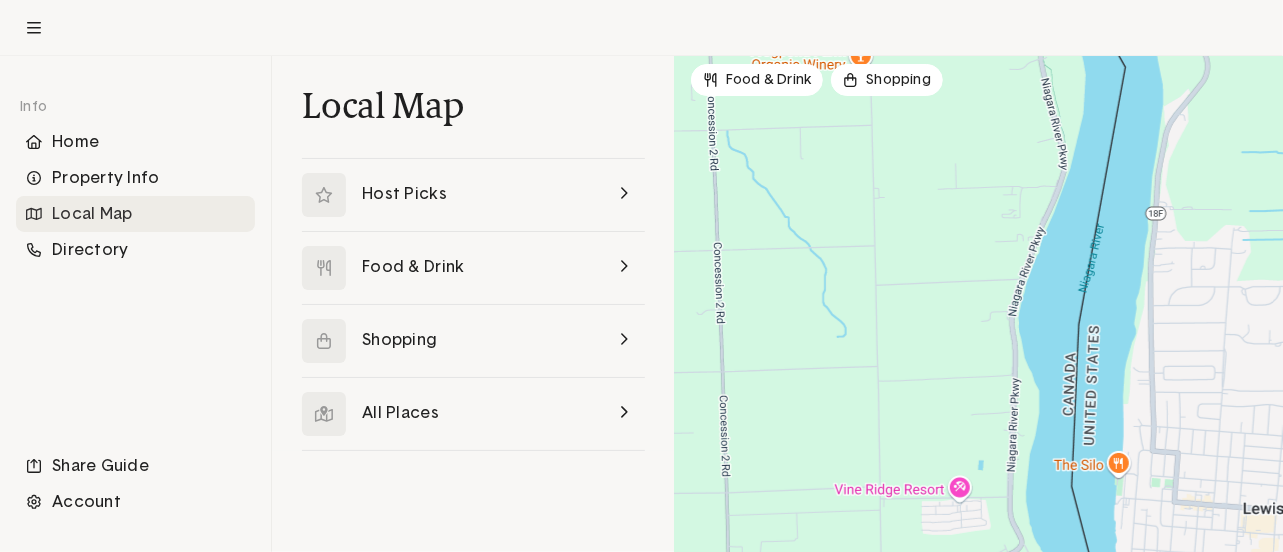 drag, startPoint x: 974, startPoint y: 305, endPoint x: 942, endPoint y: 598, distance: 294.74225 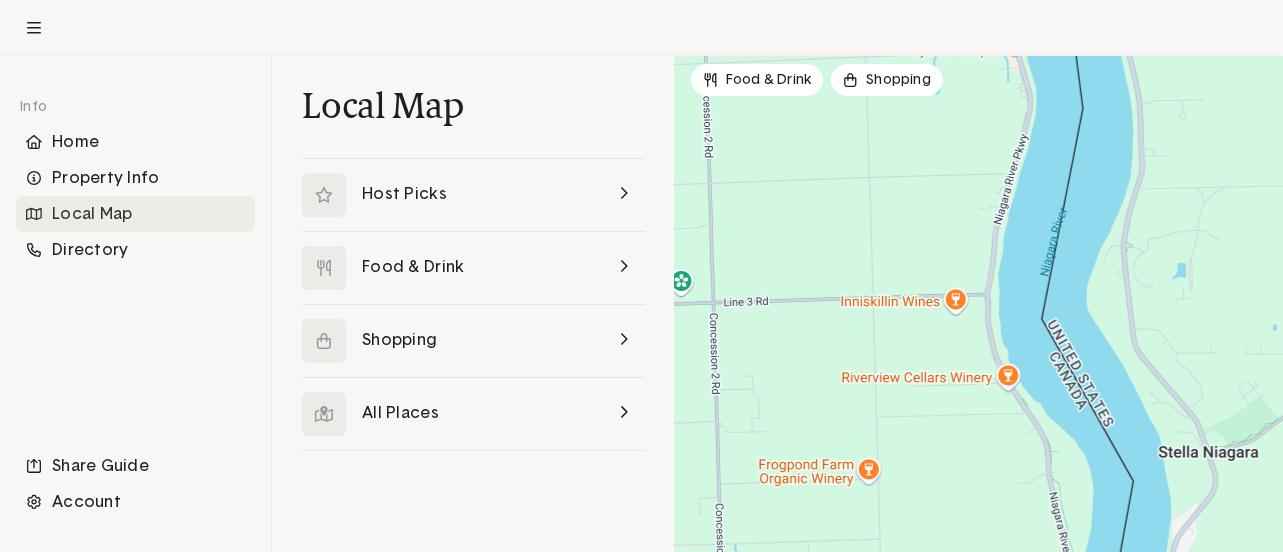 drag, startPoint x: 992, startPoint y: 150, endPoint x: 1000, endPoint y: 567, distance: 417.07672 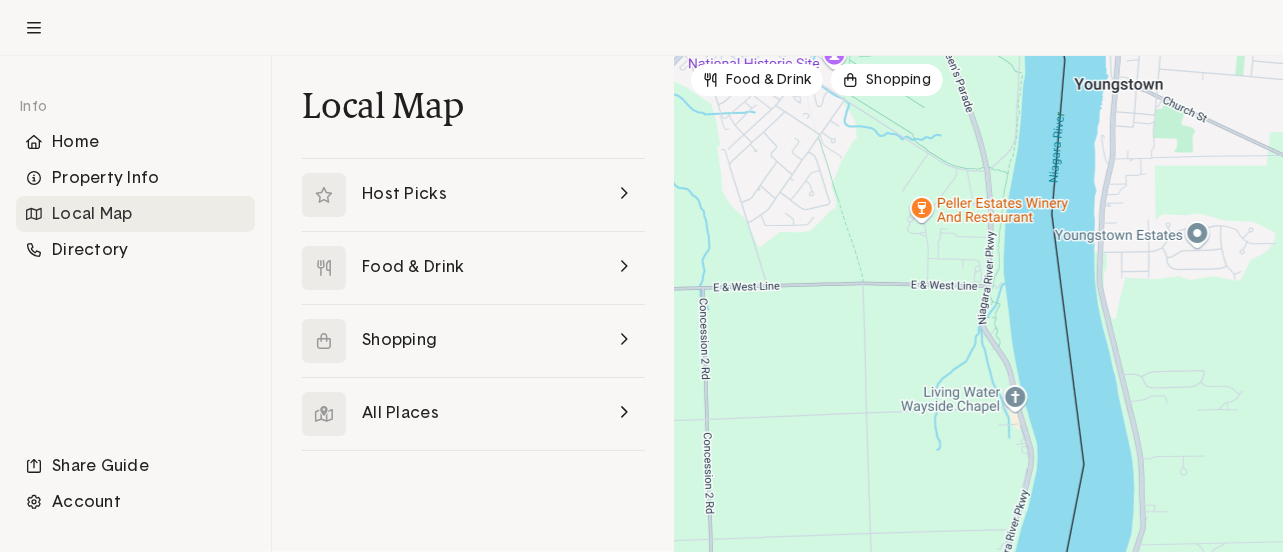 drag, startPoint x: 975, startPoint y: 166, endPoint x: 976, endPoint y: 529, distance: 363.00137 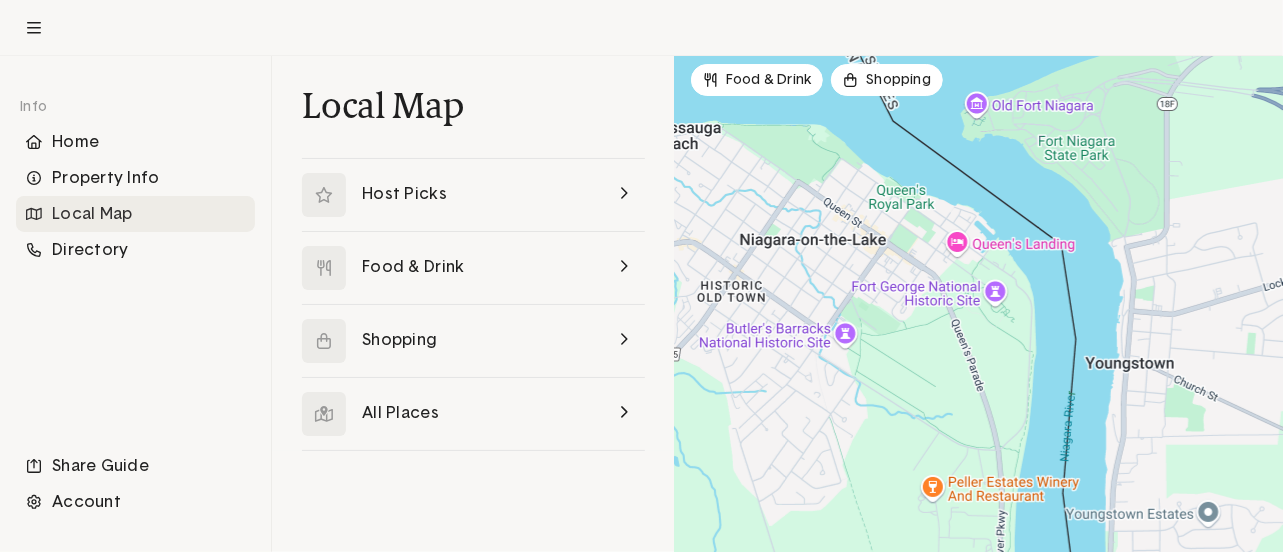 drag, startPoint x: 954, startPoint y: 203, endPoint x: 965, endPoint y: 484, distance: 281.2152 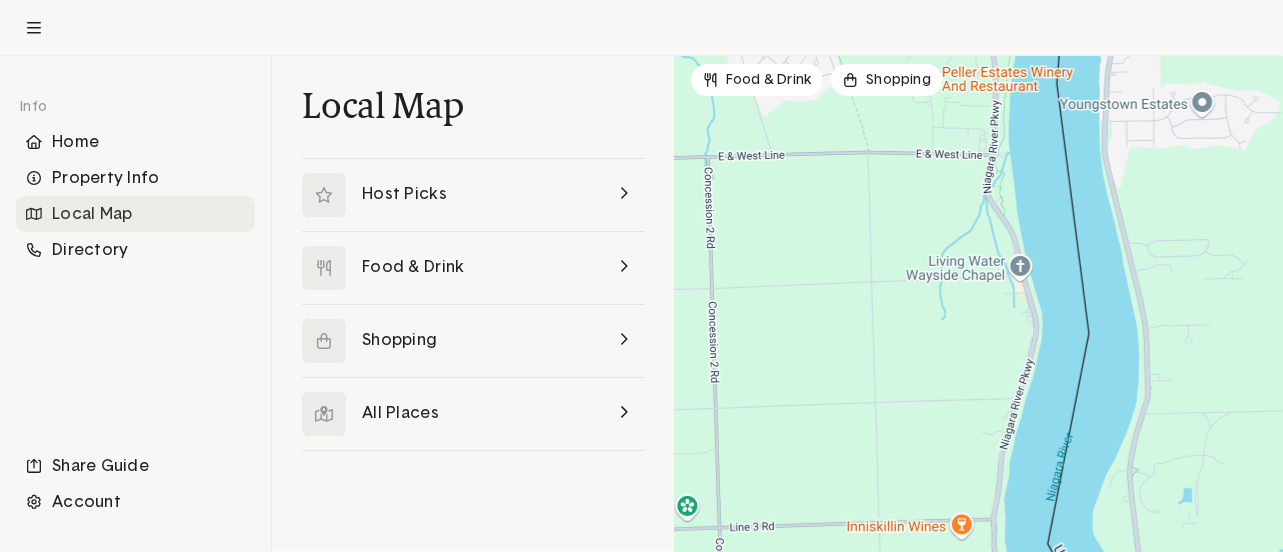 click on "← Move left → Move right ↑ Move up ↓ Move down + Zoom in - Zoom out Home Jump left by 75% End Jump right by 75% Page Up Jump up by 75% Page Down Jump down by 75% 2 6 3 3 2 5 3 2 2 3 2 2 5 2 2 Keyboard shortcuts Map Data Map data ©2025 Google Map data ©2025 Google 500 m Click to toggle between metric and imperial units Terms Report a map error Food & Drink Shopping" 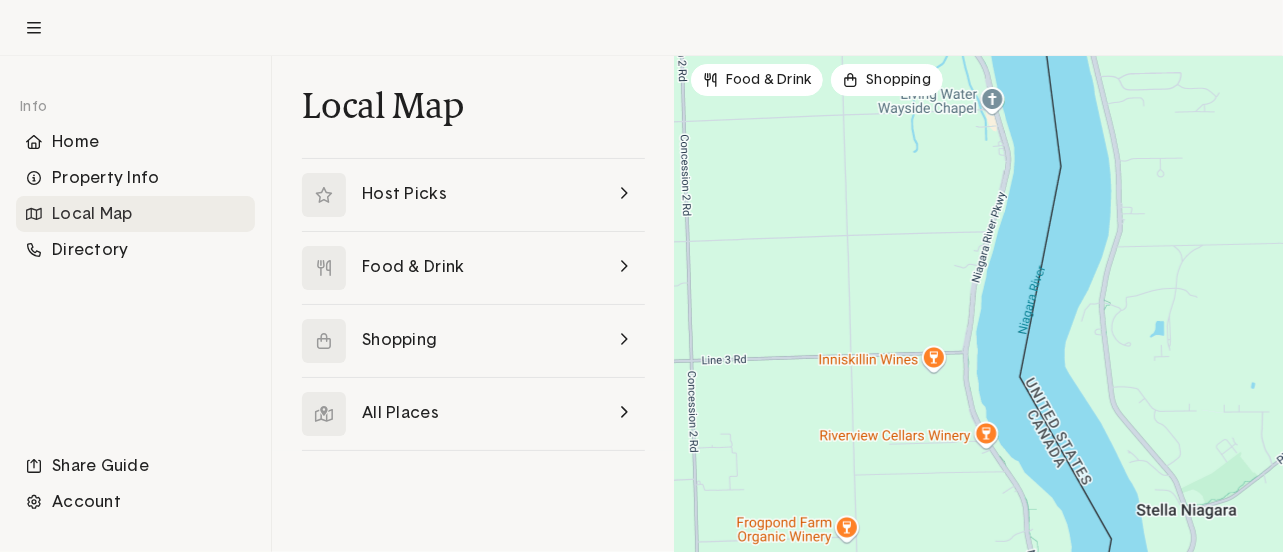 drag, startPoint x: 955, startPoint y: 481, endPoint x: 931, endPoint y: 307, distance: 175.64737 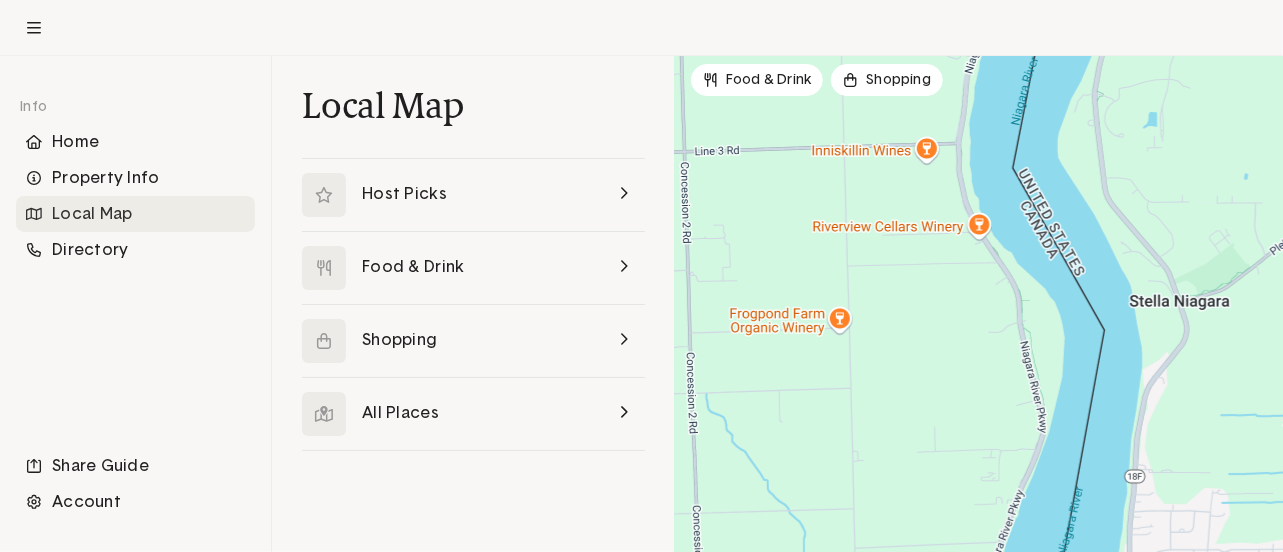 drag, startPoint x: 917, startPoint y: 499, endPoint x: 911, endPoint y: 288, distance: 211.0853 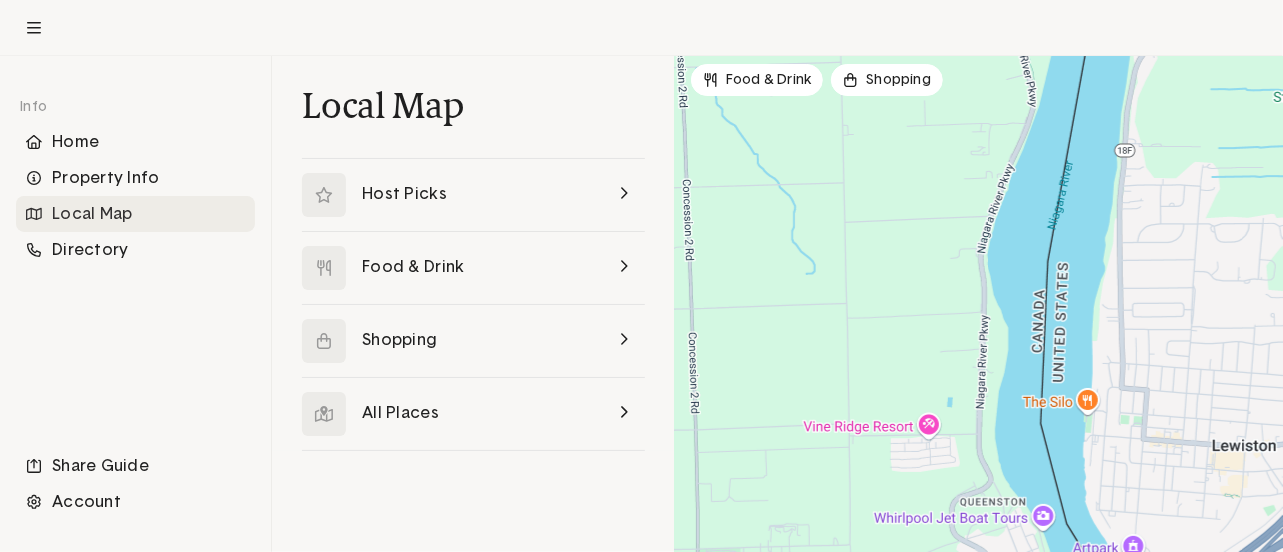 drag, startPoint x: 965, startPoint y: 440, endPoint x: 946, endPoint y: 179, distance: 261.69064 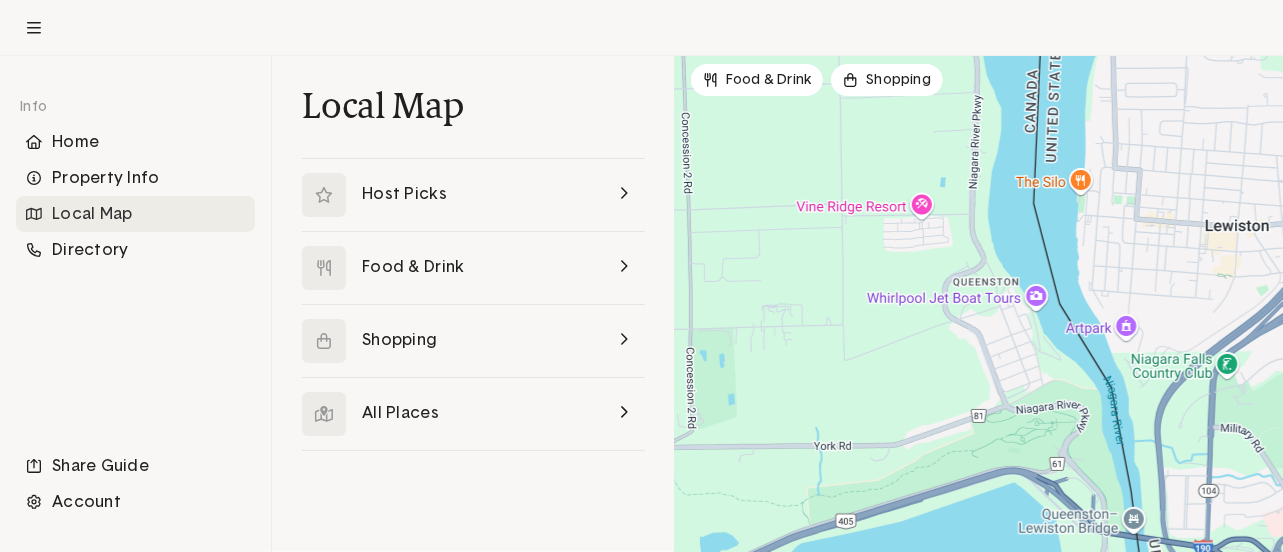 drag, startPoint x: 936, startPoint y: 501, endPoint x: 928, endPoint y: 278, distance: 223.14345 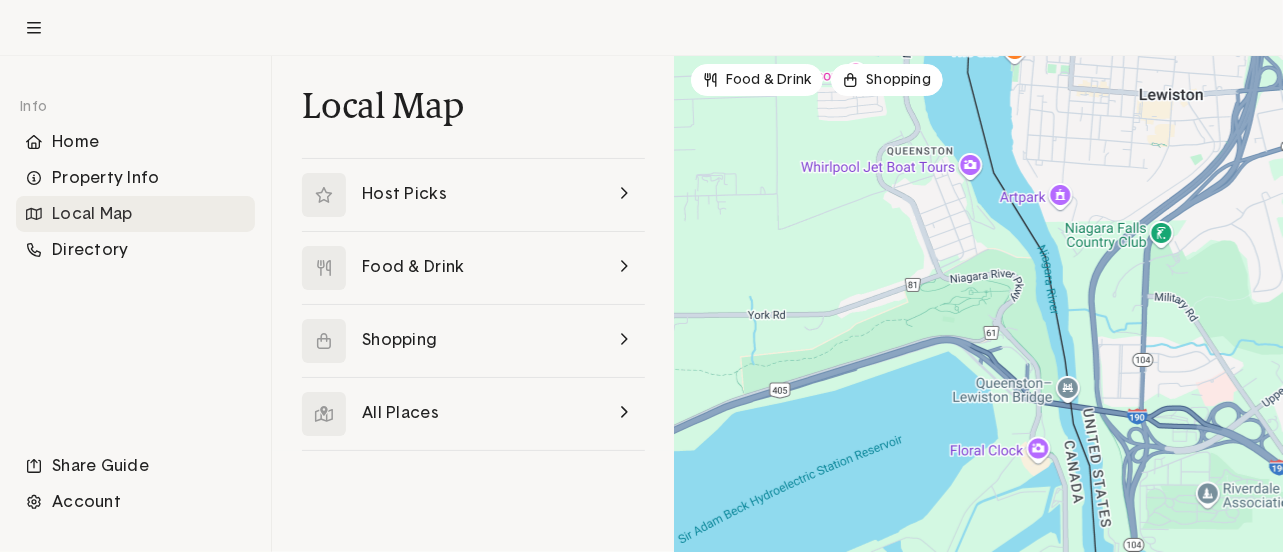 drag, startPoint x: 1032, startPoint y: 467, endPoint x: 966, endPoint y: 334, distance: 148.47559 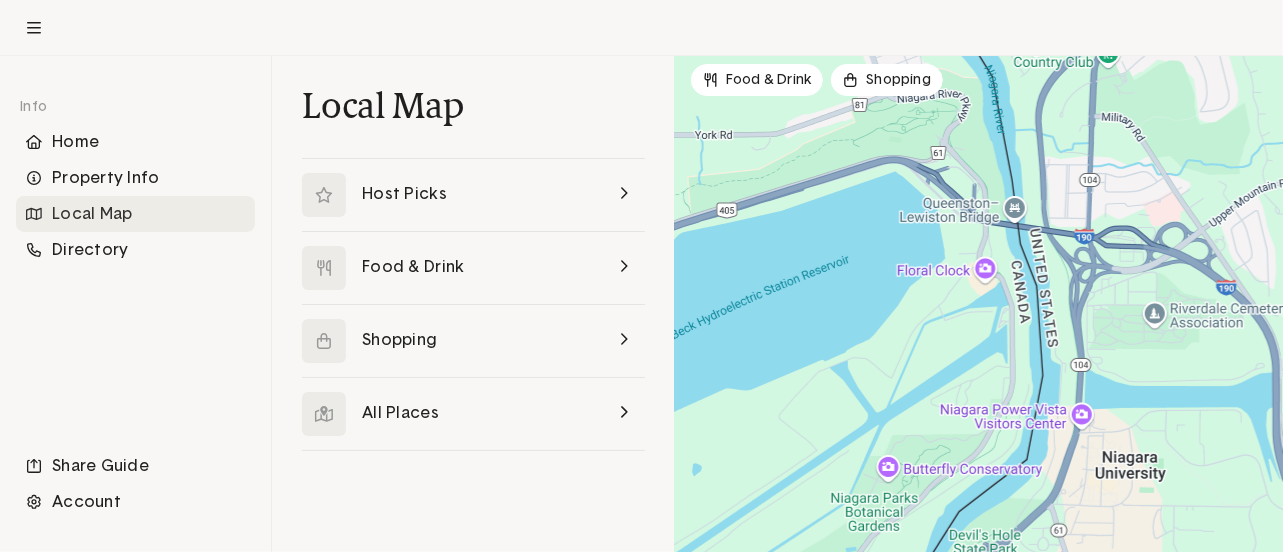 drag, startPoint x: 1120, startPoint y: 431, endPoint x: 1064, endPoint y: 248, distance: 191.37659 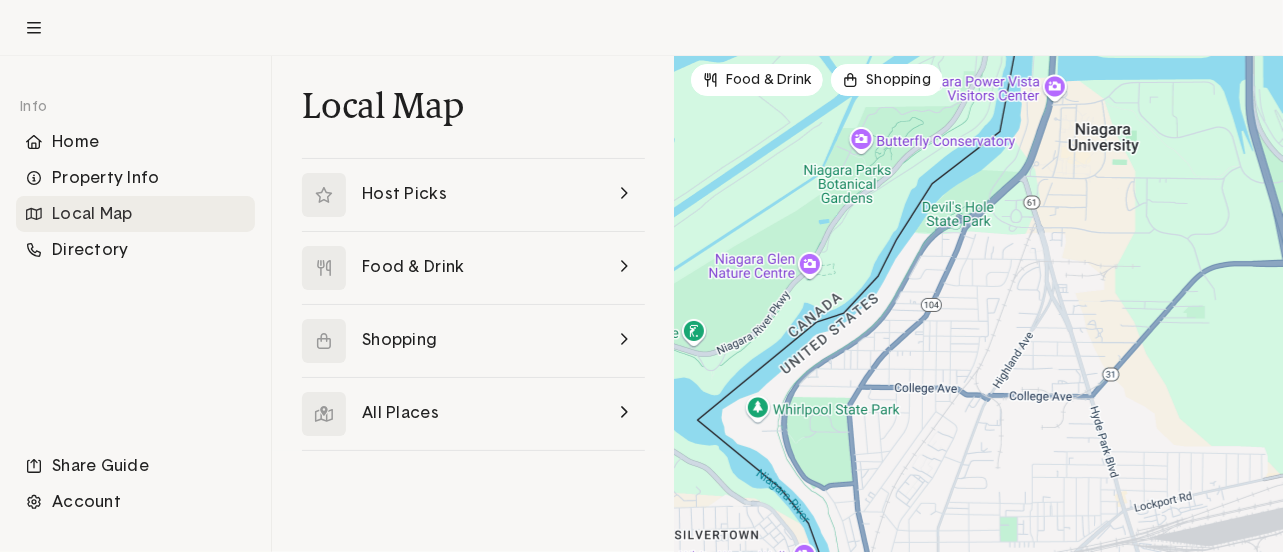 drag, startPoint x: 1092, startPoint y: 469, endPoint x: 1065, endPoint y: 137, distance: 333.09607 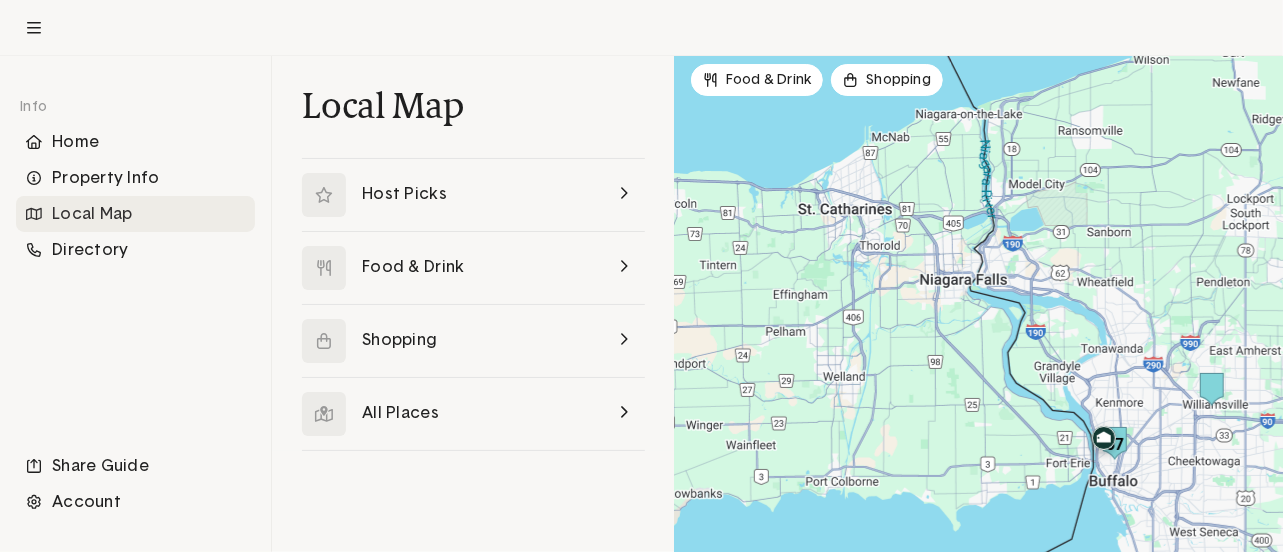 drag, startPoint x: 1130, startPoint y: 369, endPoint x: 986, endPoint y: 411, distance: 150 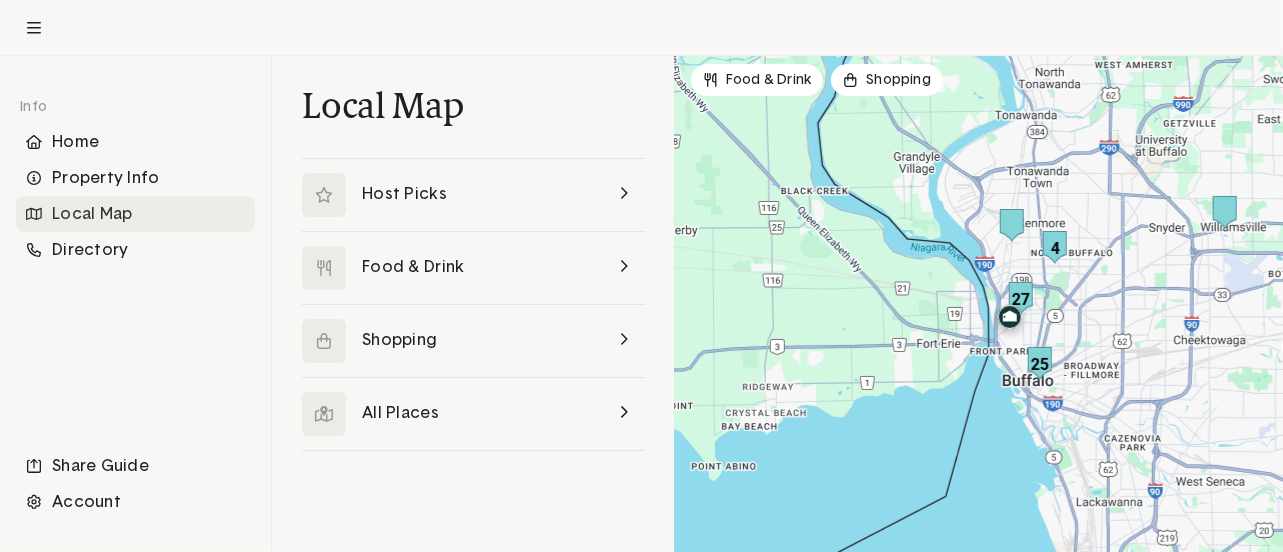 drag, startPoint x: 1052, startPoint y: 393, endPoint x: 872, endPoint y: 261, distance: 223.2129 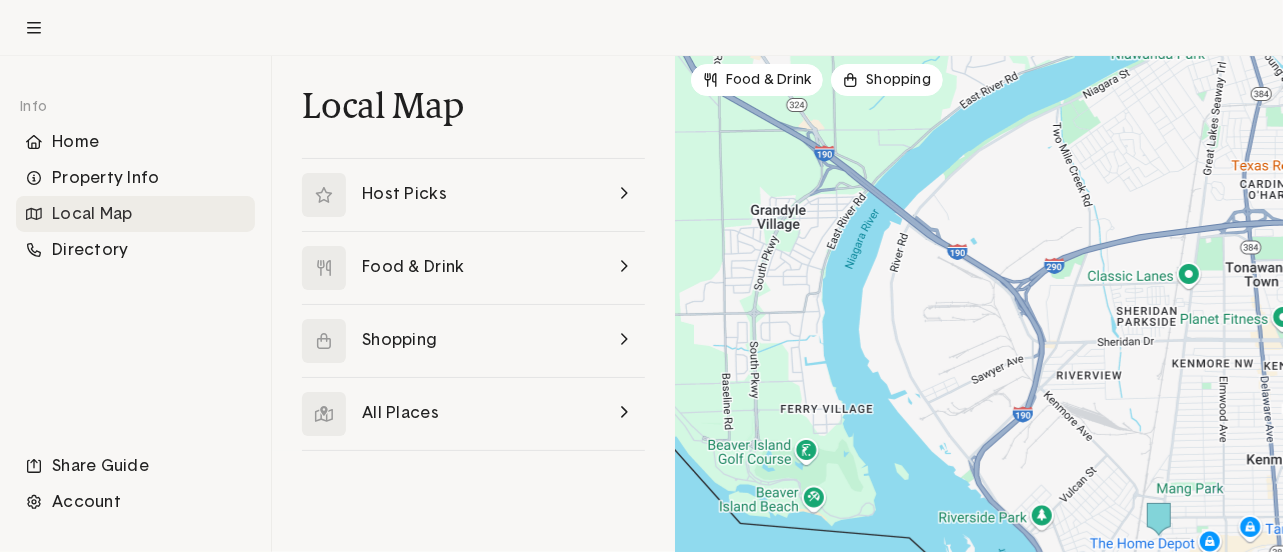 drag, startPoint x: 950, startPoint y: 161, endPoint x: 1082, endPoint y: 597, distance: 455.54364 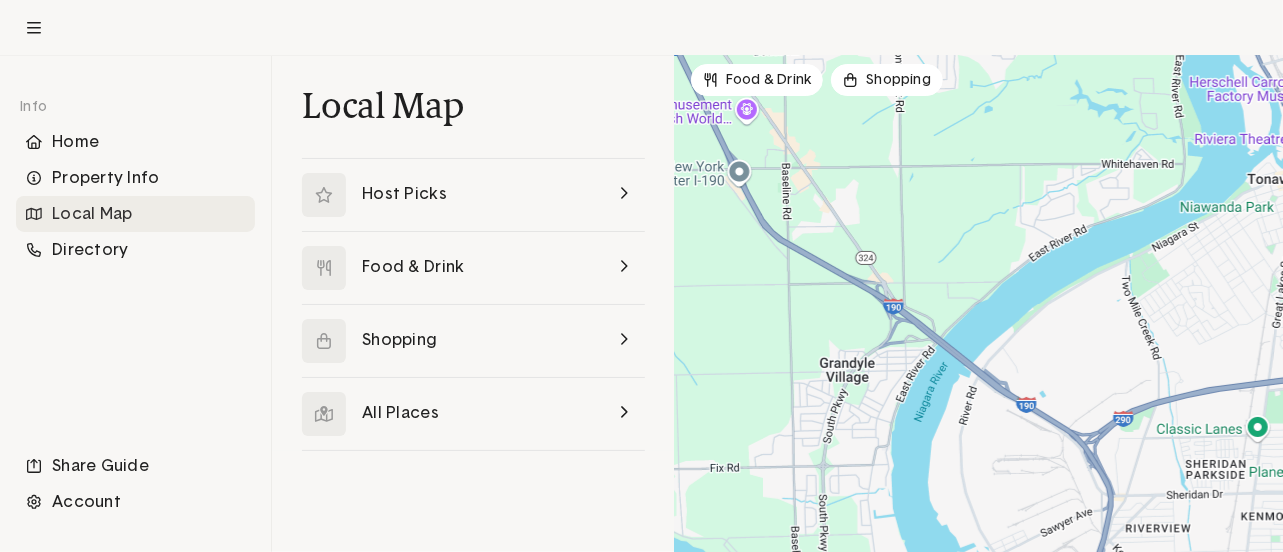 drag, startPoint x: 958, startPoint y: 336, endPoint x: 1032, endPoint y: 498, distance: 178.10109 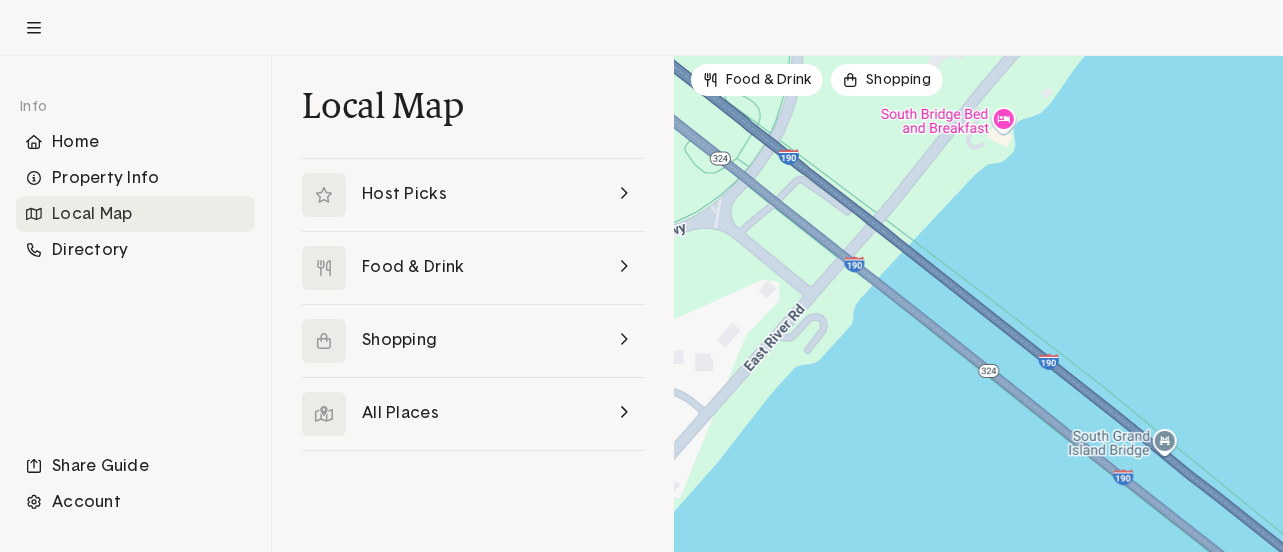 drag, startPoint x: 809, startPoint y: 228, endPoint x: 1120, endPoint y: 528, distance: 432.11224 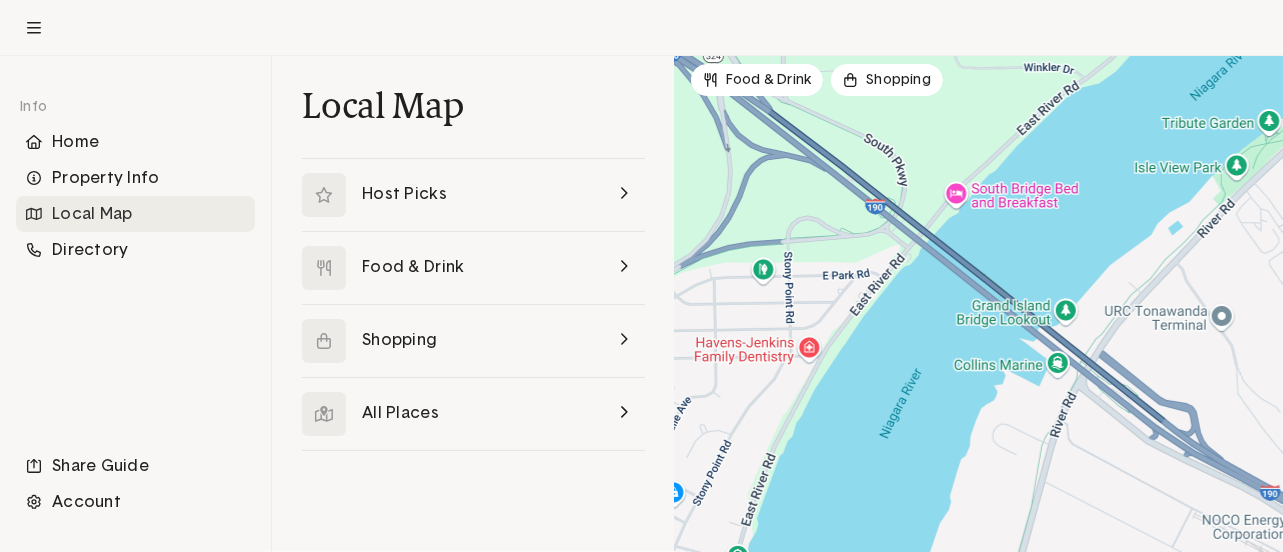 drag, startPoint x: 1050, startPoint y: 467, endPoint x: 956, endPoint y: 371, distance: 134.35773 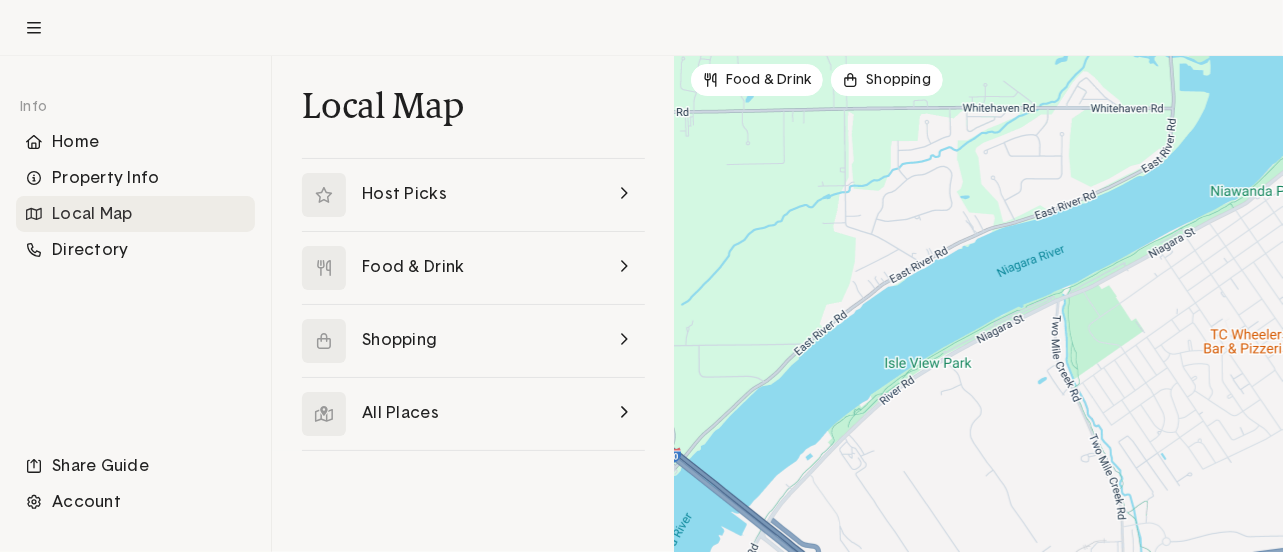 drag, startPoint x: 978, startPoint y: 198, endPoint x: 719, endPoint y: 426, distance: 345.05795 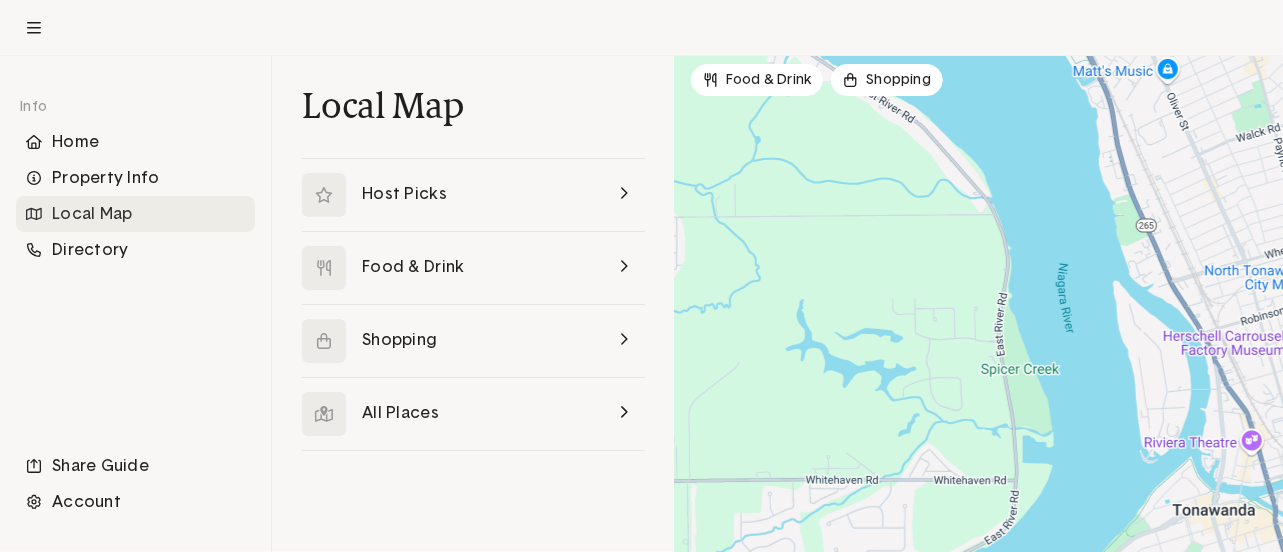 drag, startPoint x: 1106, startPoint y: 221, endPoint x: 940, endPoint y: 598, distance: 411.9284 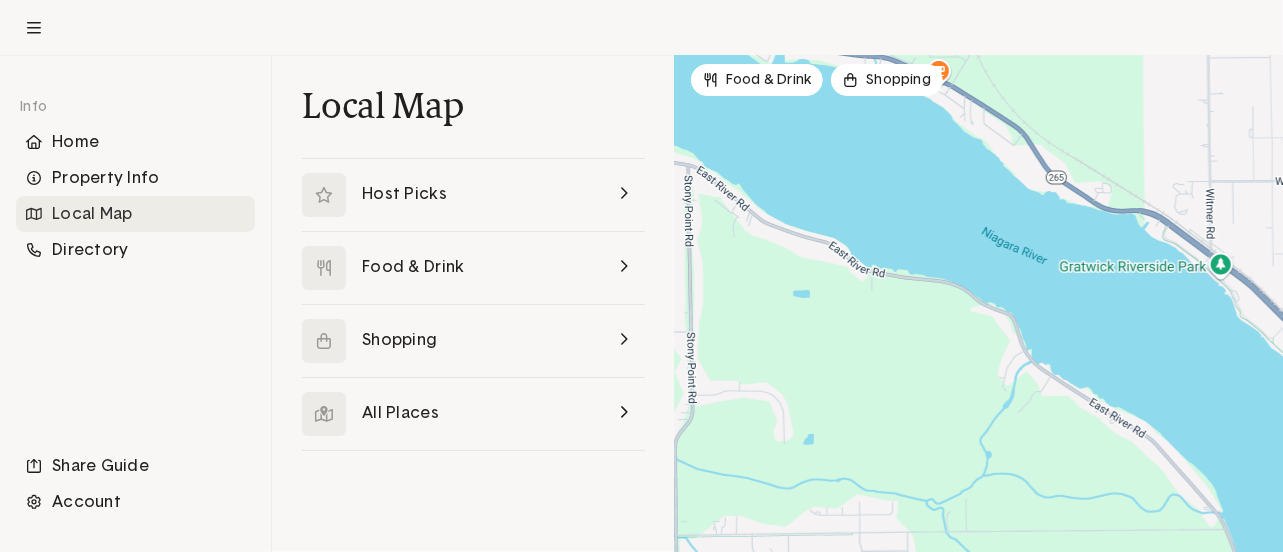 drag, startPoint x: 900, startPoint y: 165, endPoint x: 1136, endPoint y: 485, distance: 397.61288 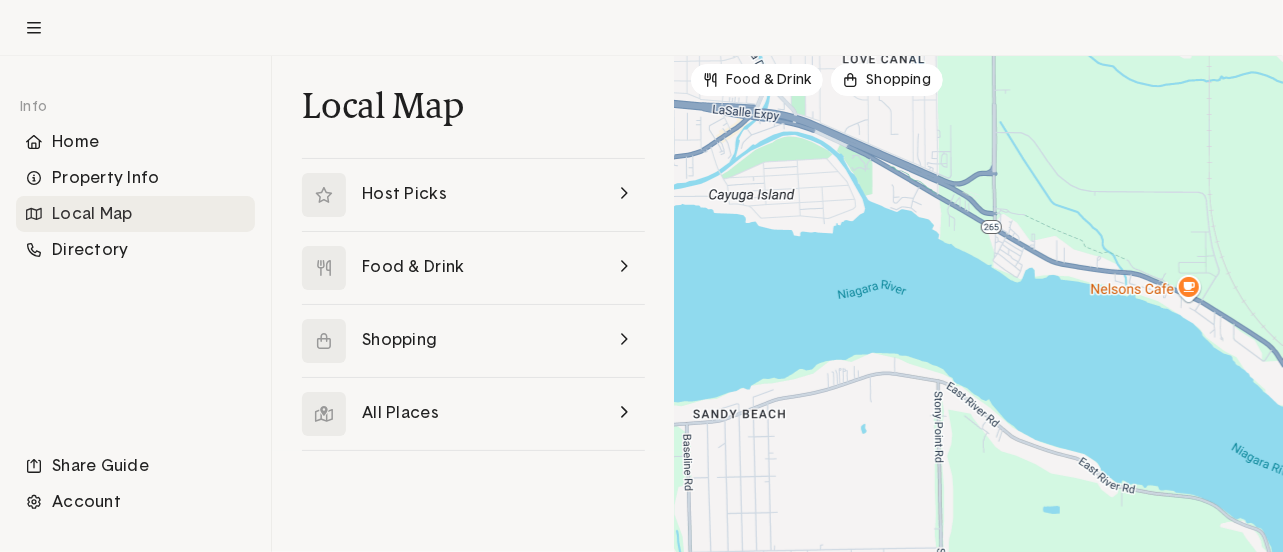 drag, startPoint x: 766, startPoint y: 242, endPoint x: 1018, endPoint y: 457, distance: 331.2537 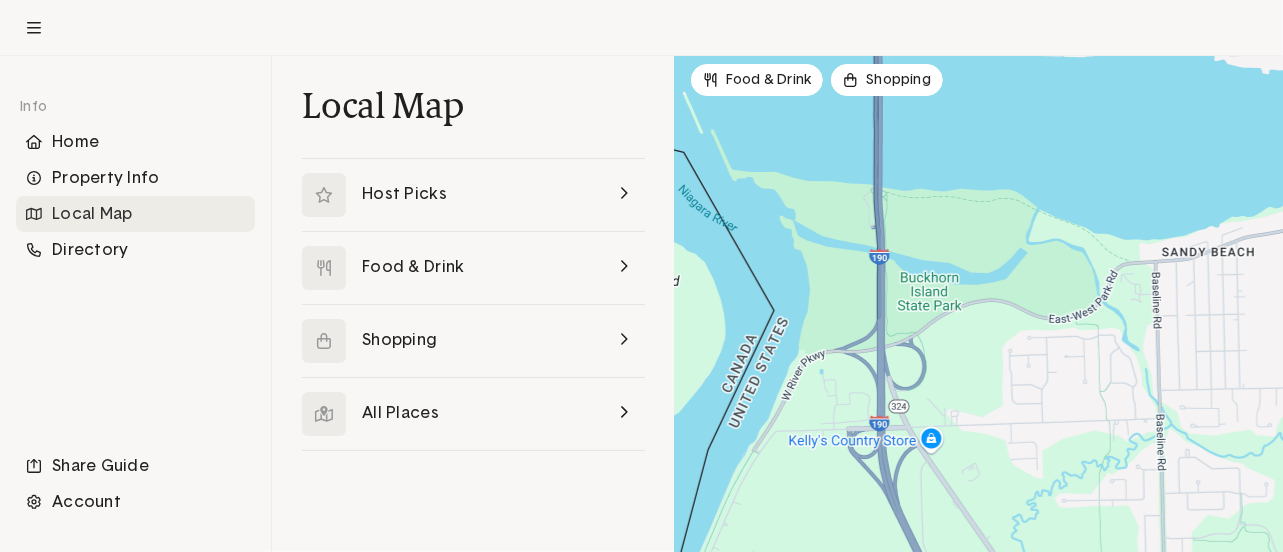 drag, startPoint x: 796, startPoint y: 432, endPoint x: 1270, endPoint y: 269, distance: 501.24344 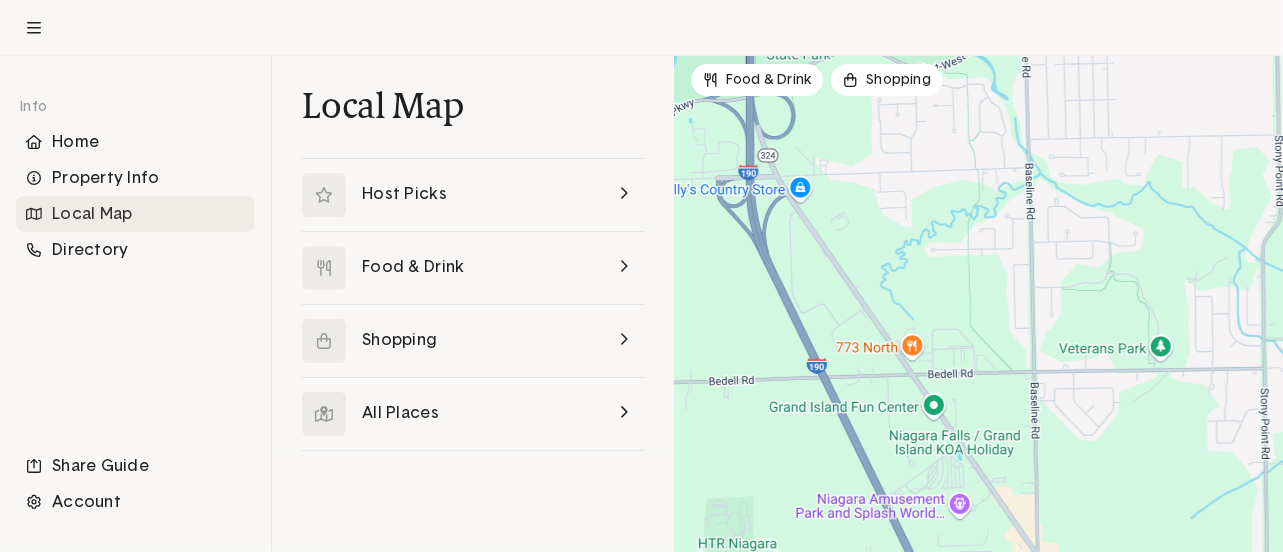 drag, startPoint x: 997, startPoint y: 377, endPoint x: 880, endPoint y: 139, distance: 265.2037 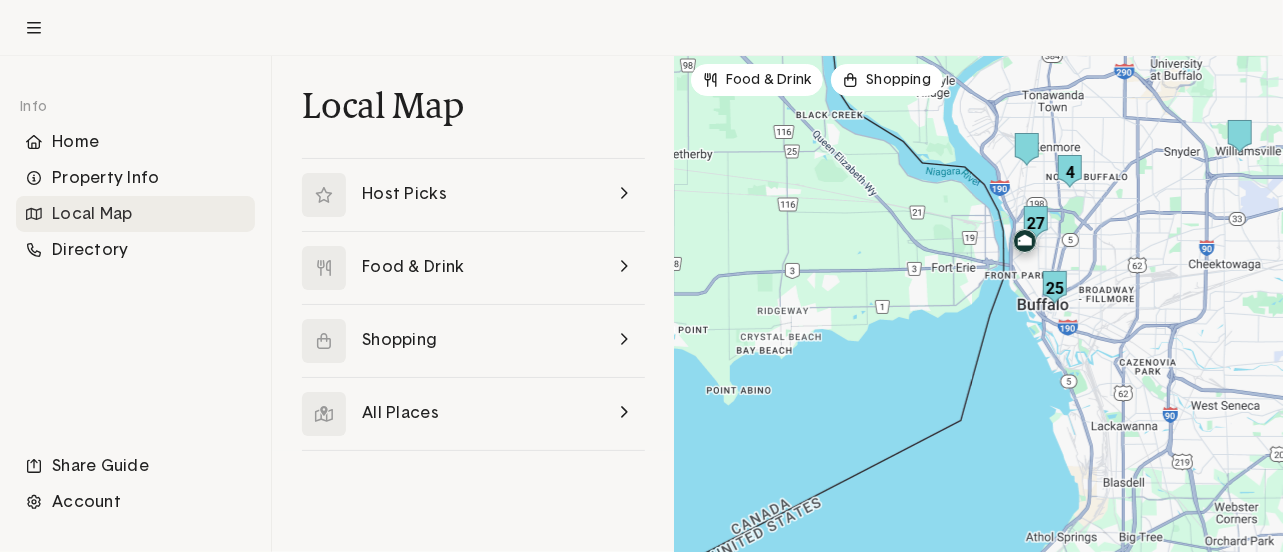 drag, startPoint x: 1088, startPoint y: 377, endPoint x: 1032, endPoint y: 182, distance: 202.88174 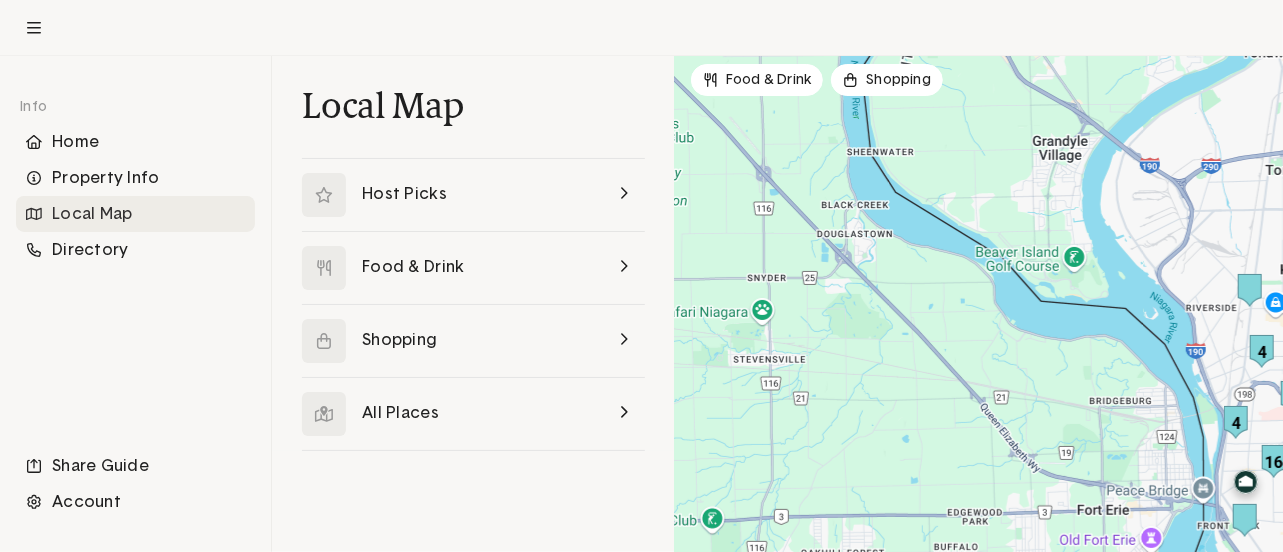 drag, startPoint x: 871, startPoint y: 192, endPoint x: 1020, endPoint y: 465, distance: 311.01447 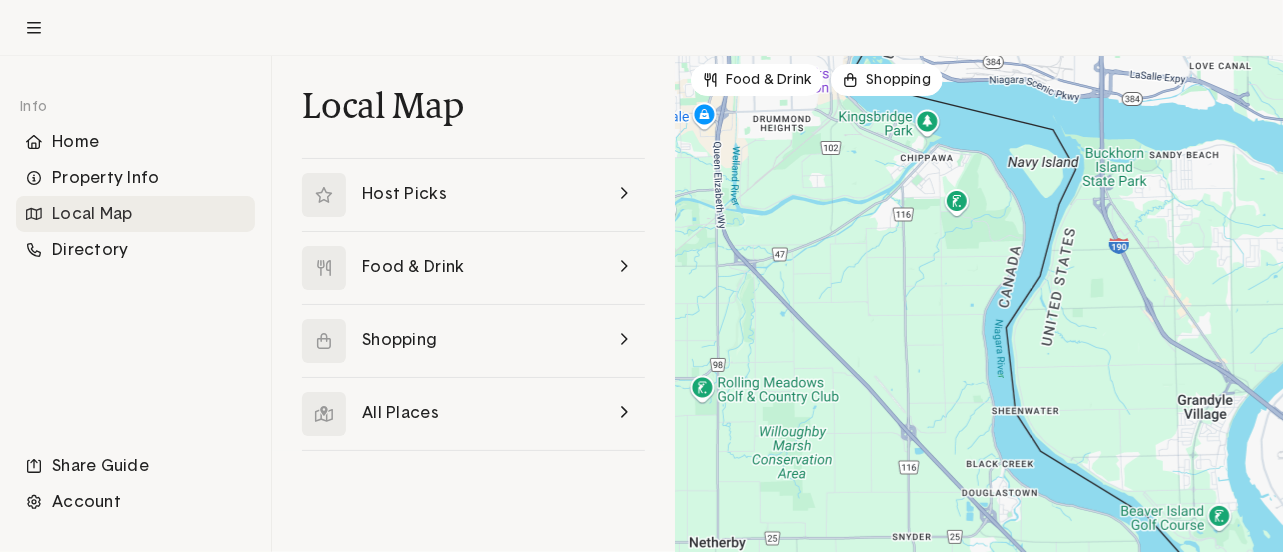 drag, startPoint x: 809, startPoint y: 188, endPoint x: 954, endPoint y: 449, distance: 298.57327 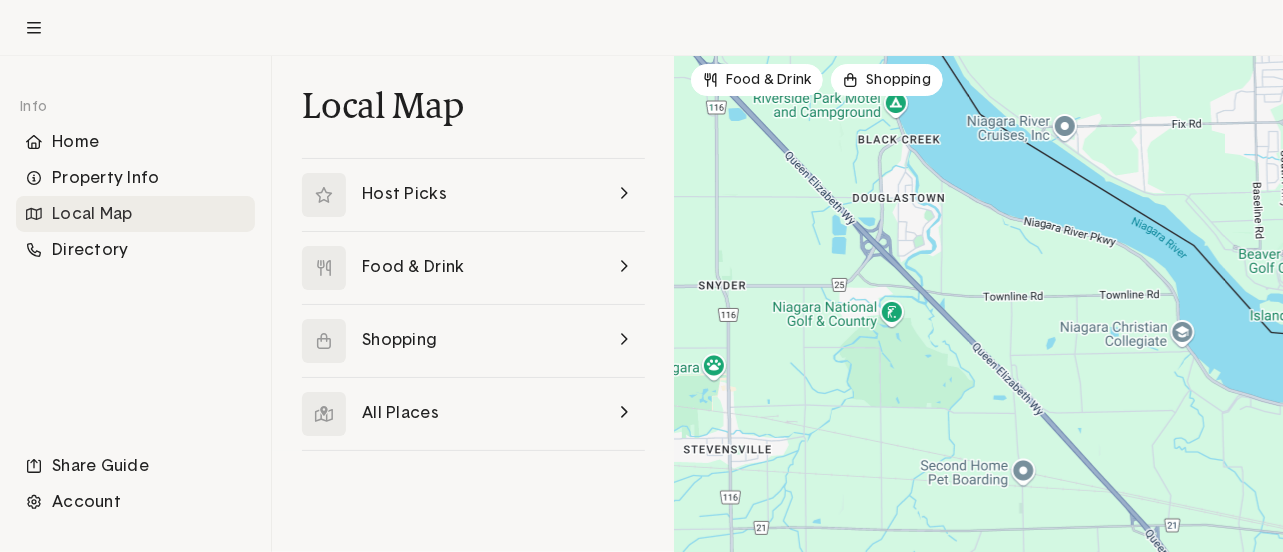 drag, startPoint x: 1045, startPoint y: 394, endPoint x: 739, endPoint y: -80, distance: 564.19147 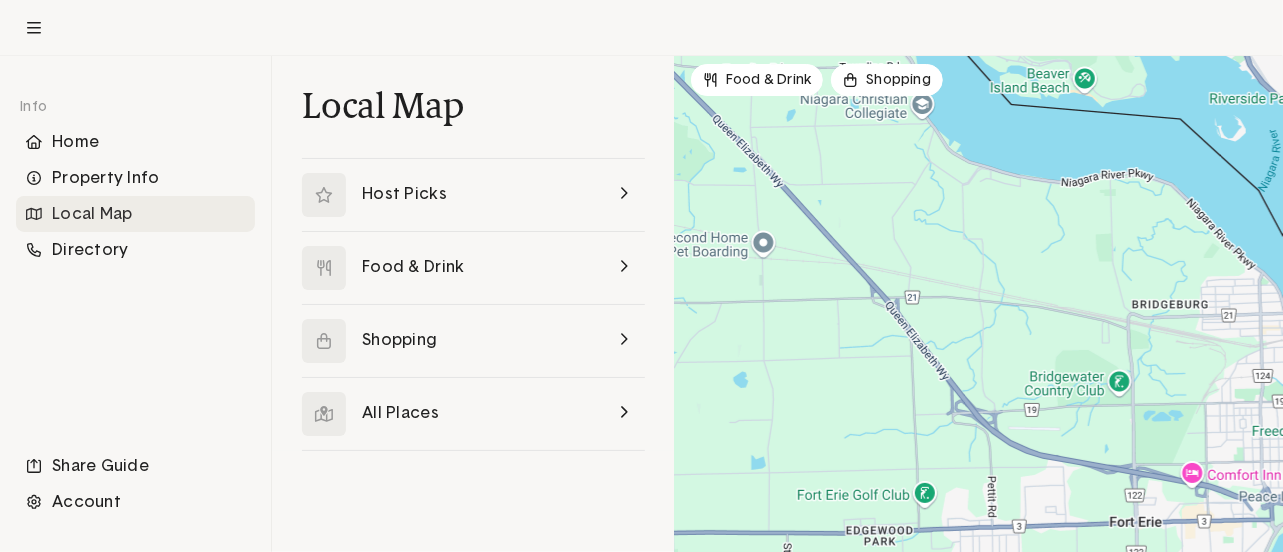 drag, startPoint x: 1170, startPoint y: 455, endPoint x: 908, endPoint y: 223, distance: 349.95428 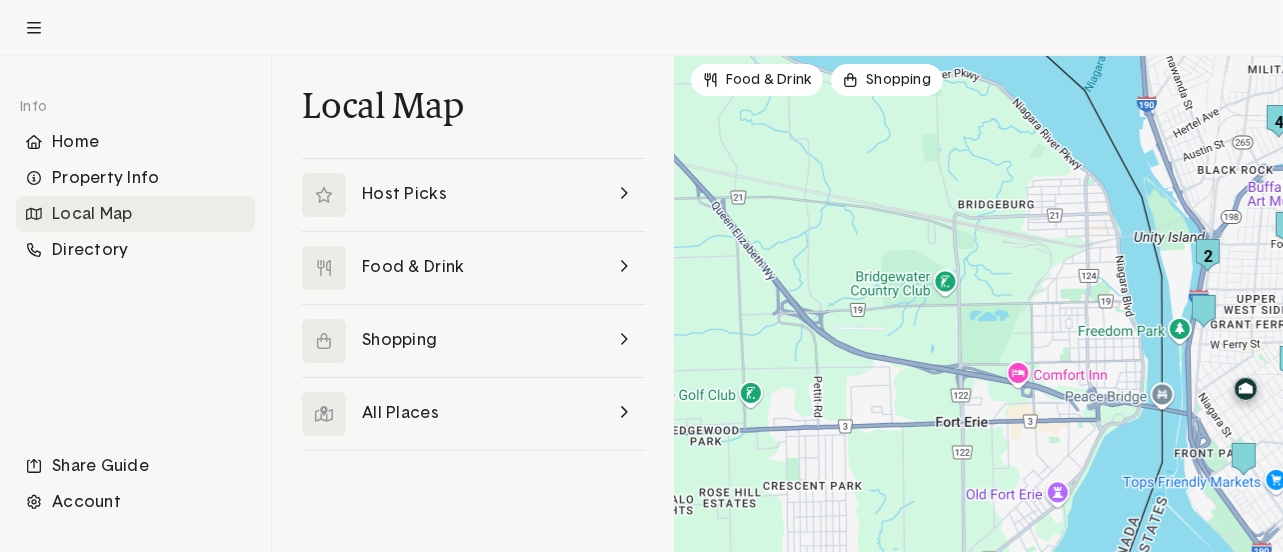 drag, startPoint x: 1114, startPoint y: 413, endPoint x: 940, endPoint y: 313, distance: 200.68881 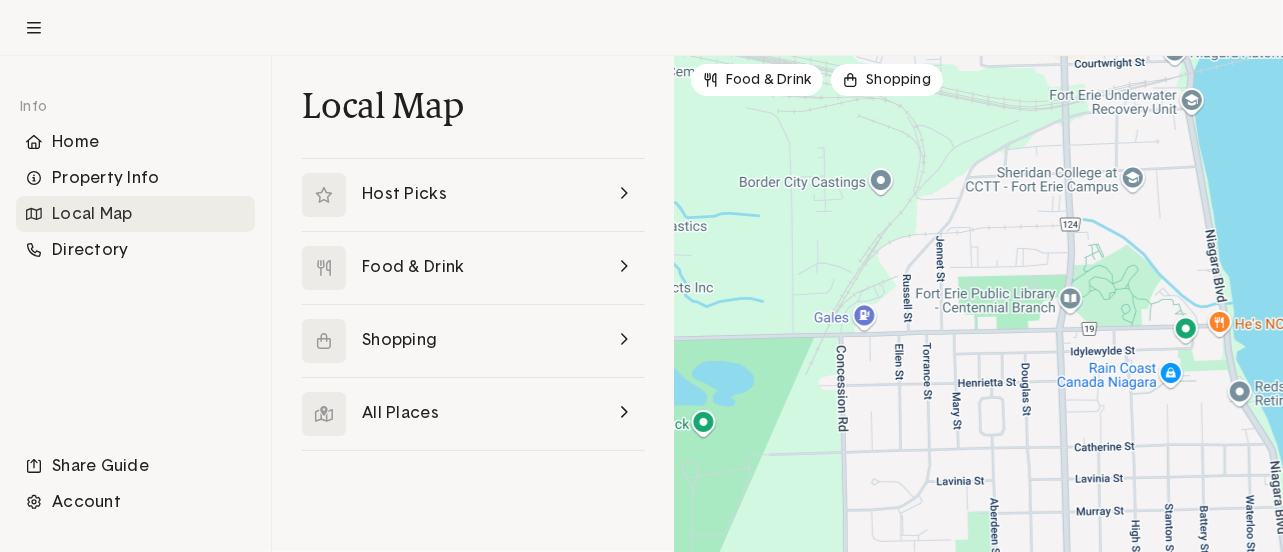 drag, startPoint x: 1213, startPoint y: 363, endPoint x: 1246, endPoint y: 591, distance: 230.37578 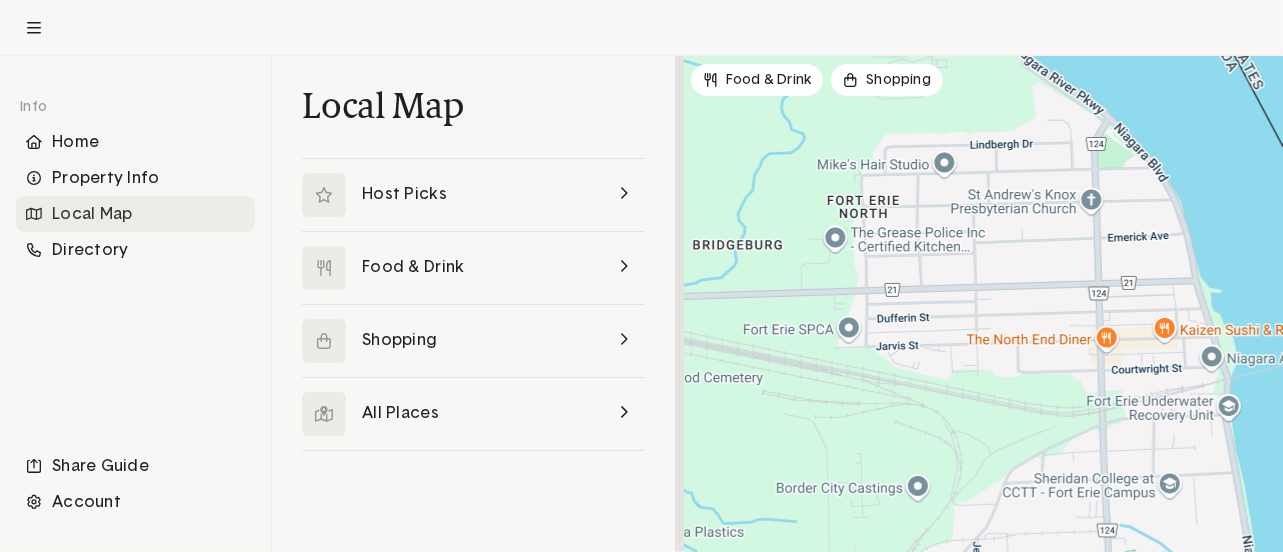 drag, startPoint x: 1164, startPoint y: 235, endPoint x: 1206, endPoint y: 547, distance: 314.81424 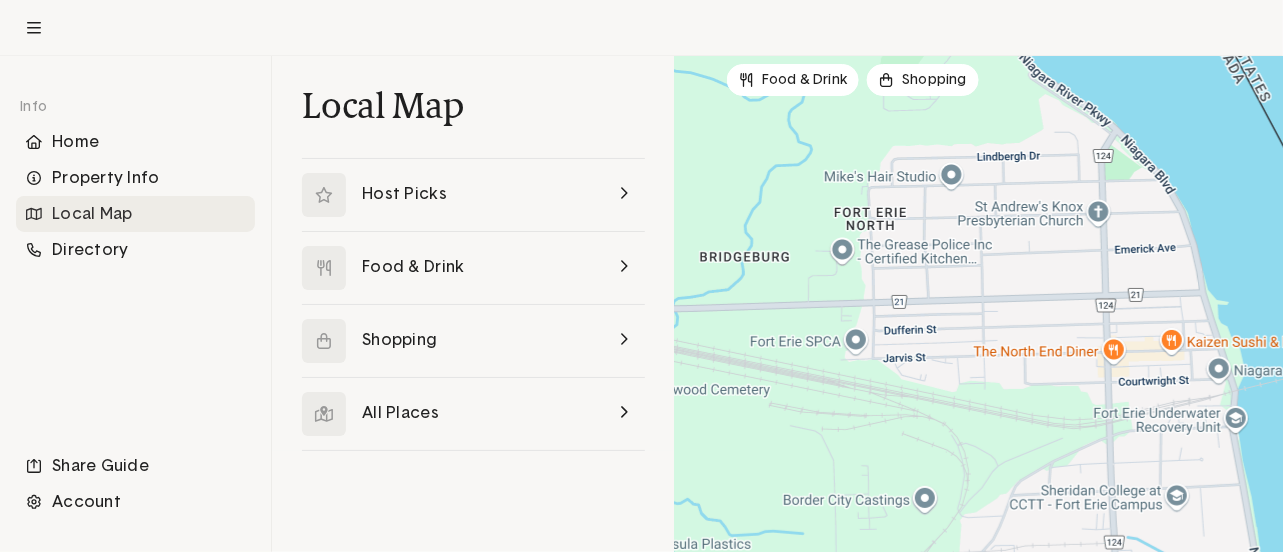 drag, startPoint x: 991, startPoint y: 90, endPoint x: 1054, endPoint y: 155, distance: 90.52071 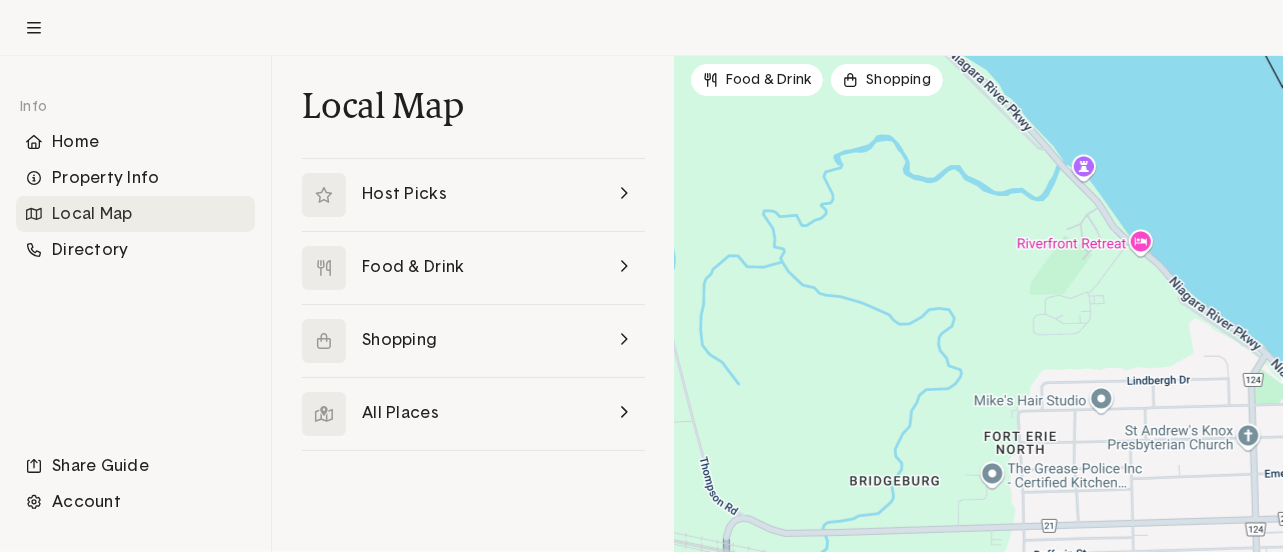 drag, startPoint x: 1084, startPoint y: 166, endPoint x: 1234, endPoint y: 394, distance: 272.91757 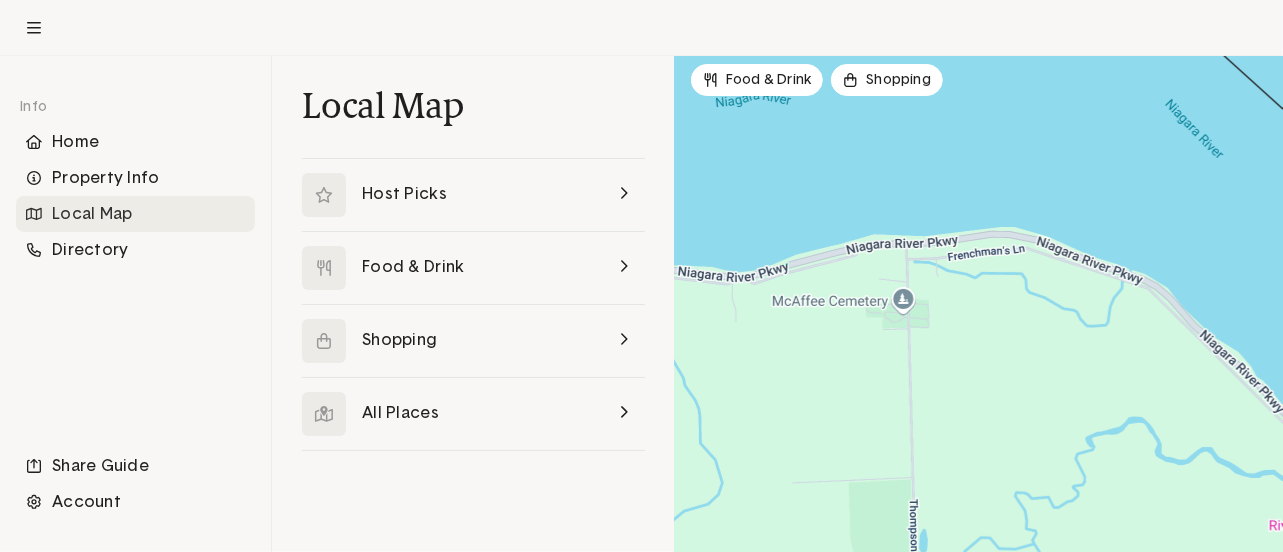 drag, startPoint x: 959, startPoint y: 143, endPoint x: 1214, endPoint y: 425, distance: 380.196 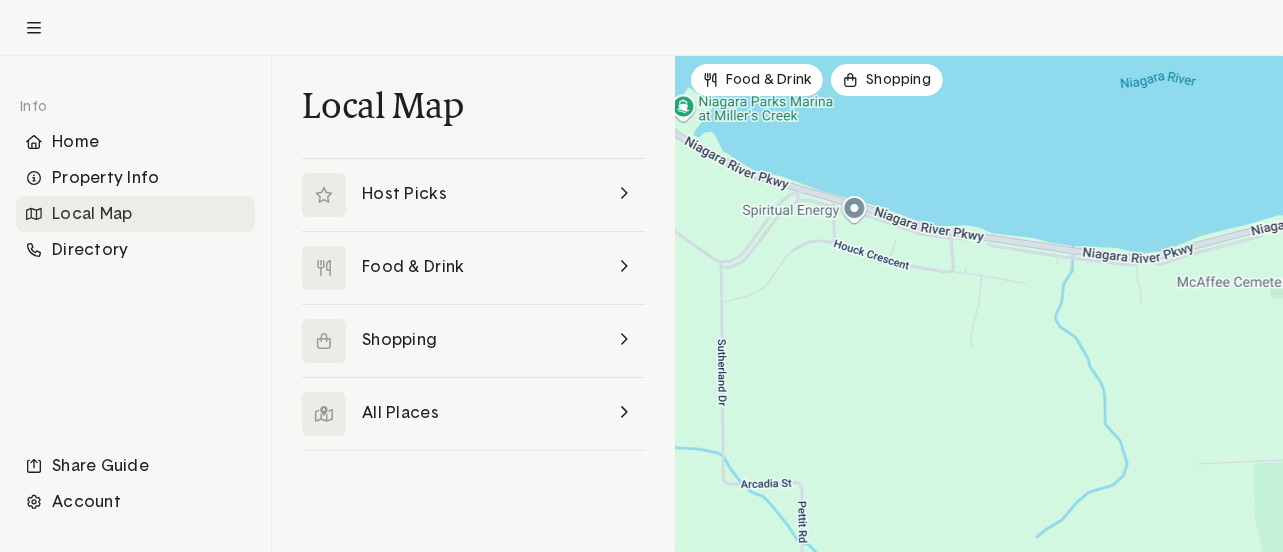 drag, startPoint x: 865, startPoint y: 335, endPoint x: 1274, endPoint y: 315, distance: 409.4887 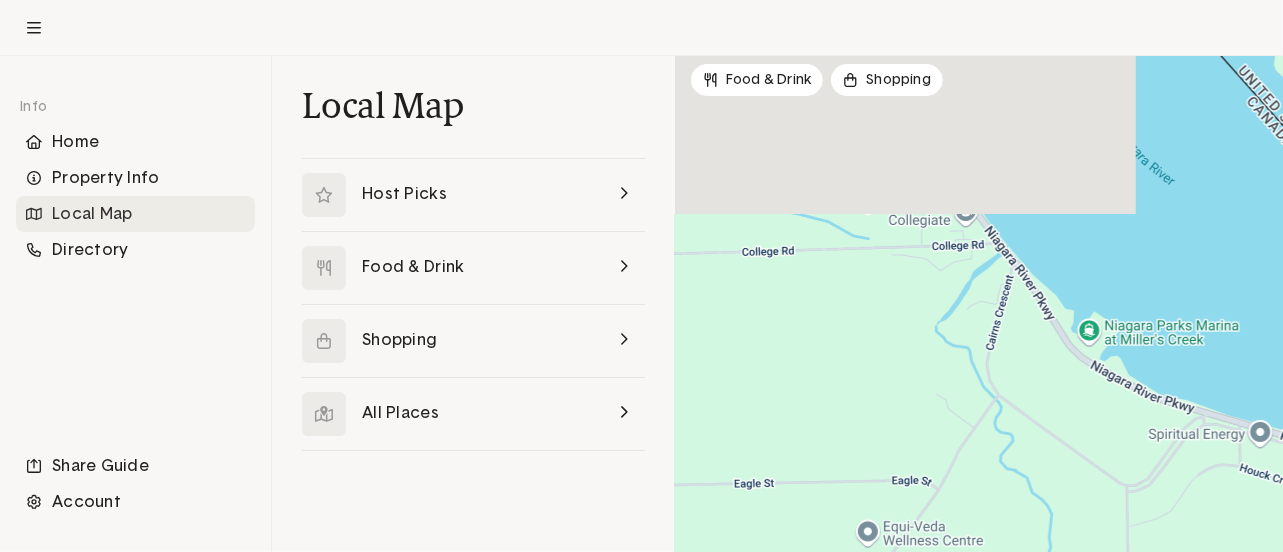 drag, startPoint x: 823, startPoint y: 265, endPoint x: 1234, endPoint y: 489, distance: 468.07797 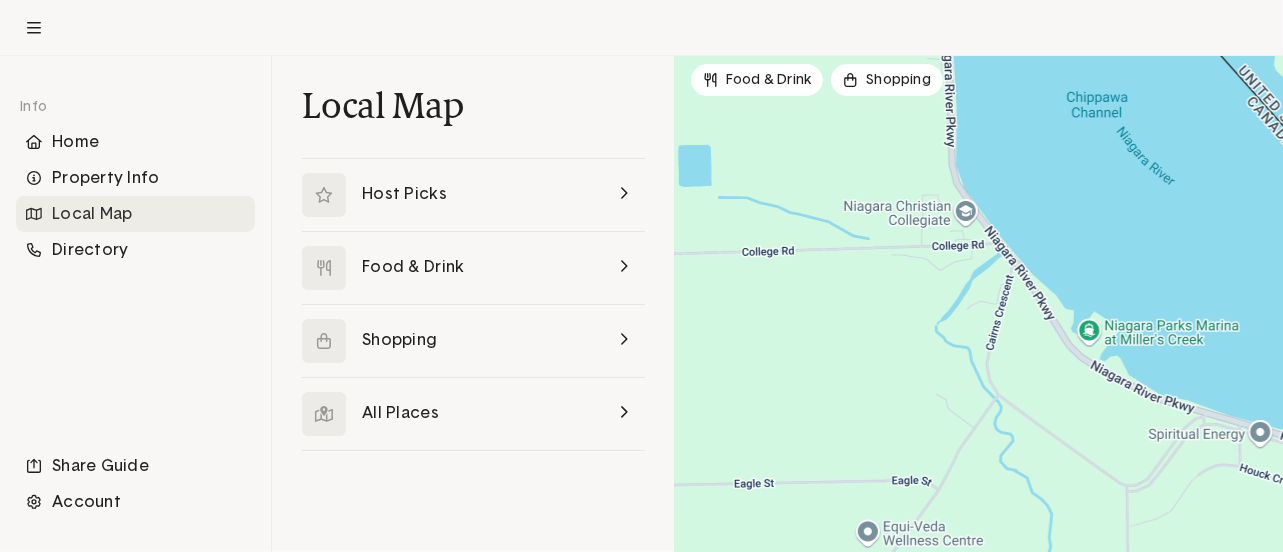 click 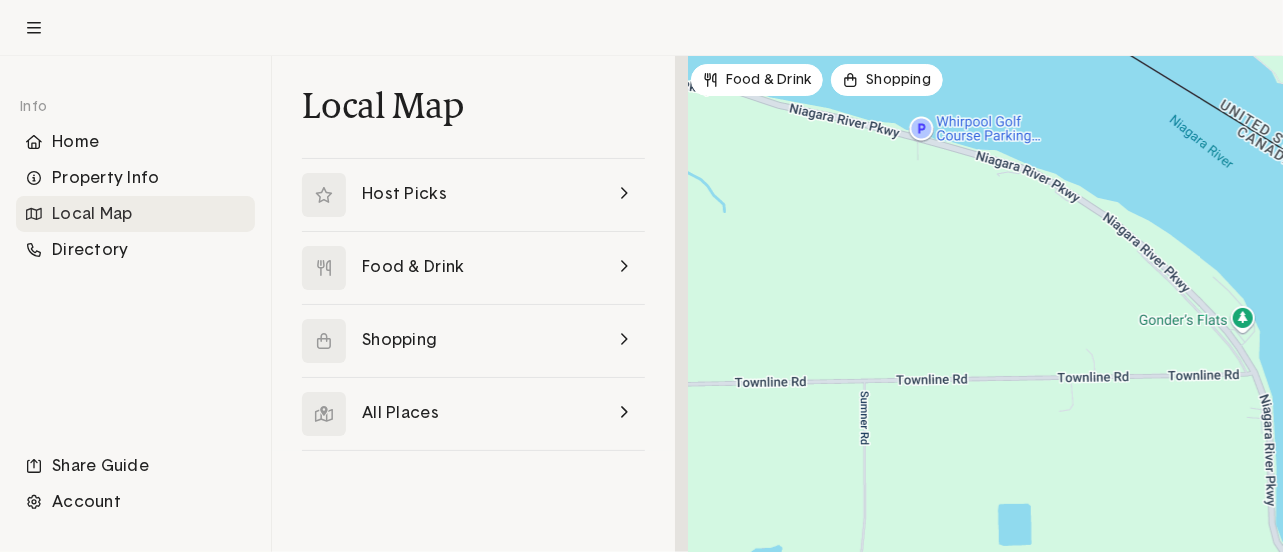 drag, startPoint x: 915, startPoint y: 235, endPoint x: 1238, endPoint y: 598, distance: 485.89917 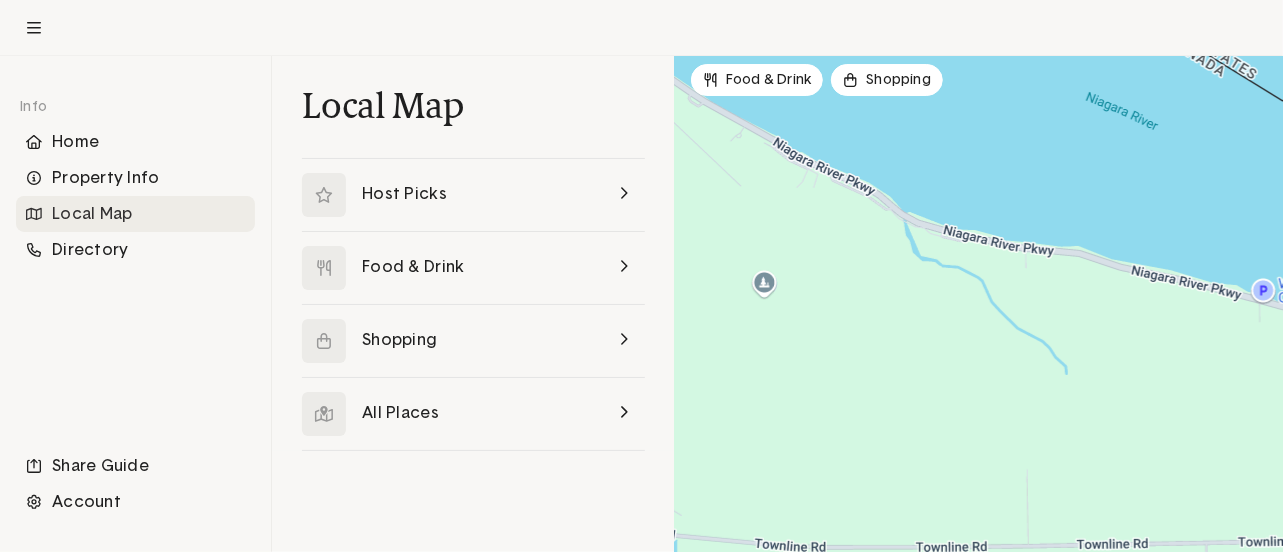drag, startPoint x: 792, startPoint y: 201, endPoint x: 1138, endPoint y: 365, distance: 382.89948 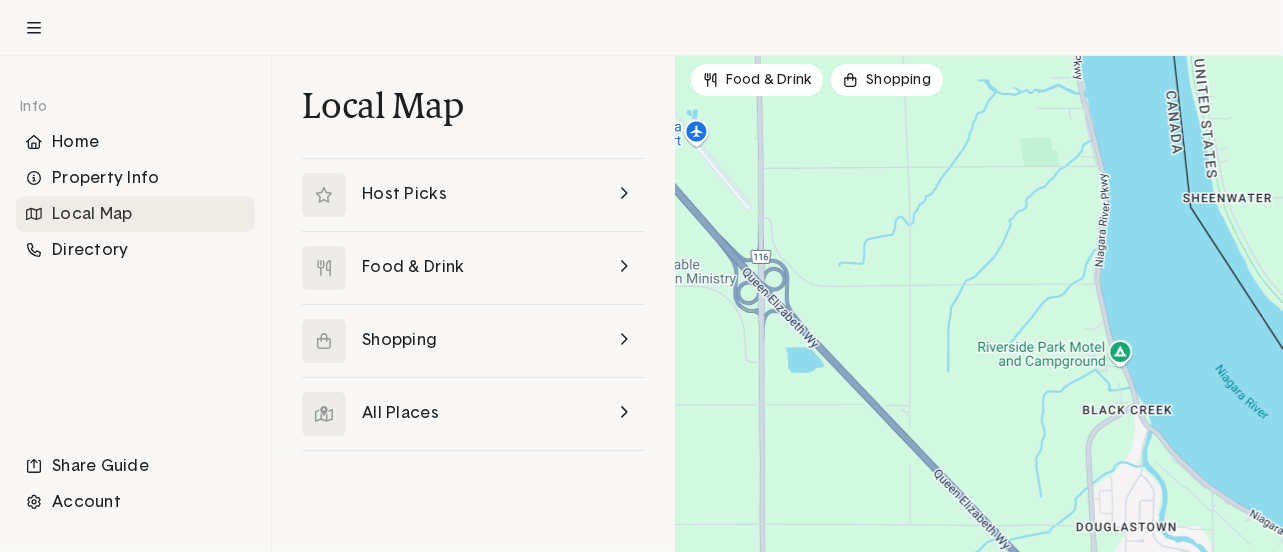 drag, startPoint x: 970, startPoint y: 319, endPoint x: 1284, endPoint y: 598, distance: 420.04404 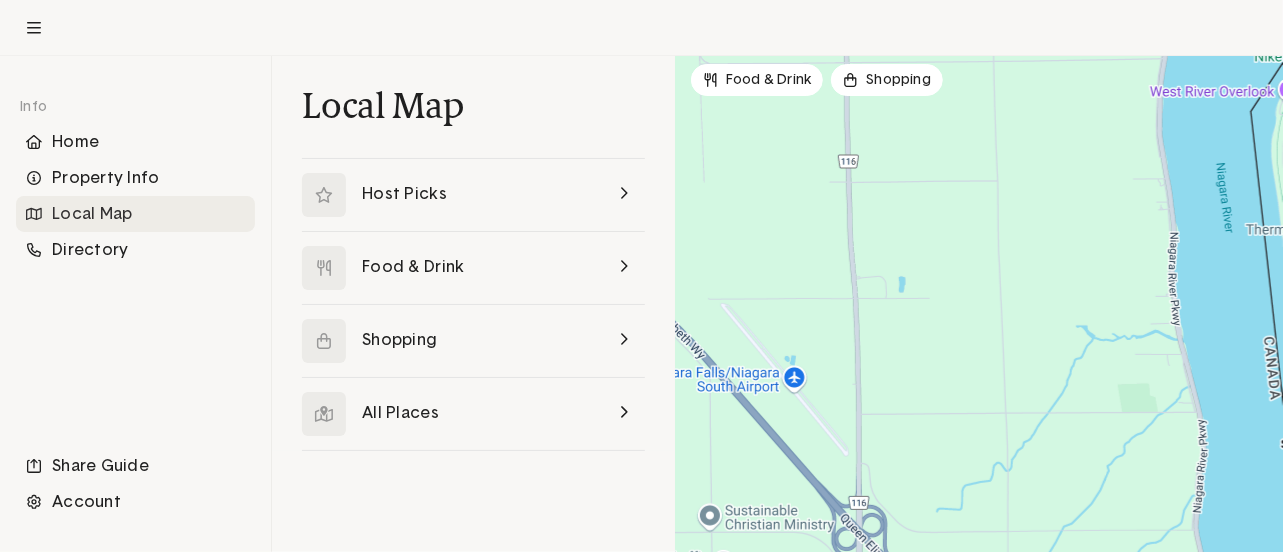 drag, startPoint x: 1095, startPoint y: 278, endPoint x: 1170, endPoint y: 433, distance: 172.19176 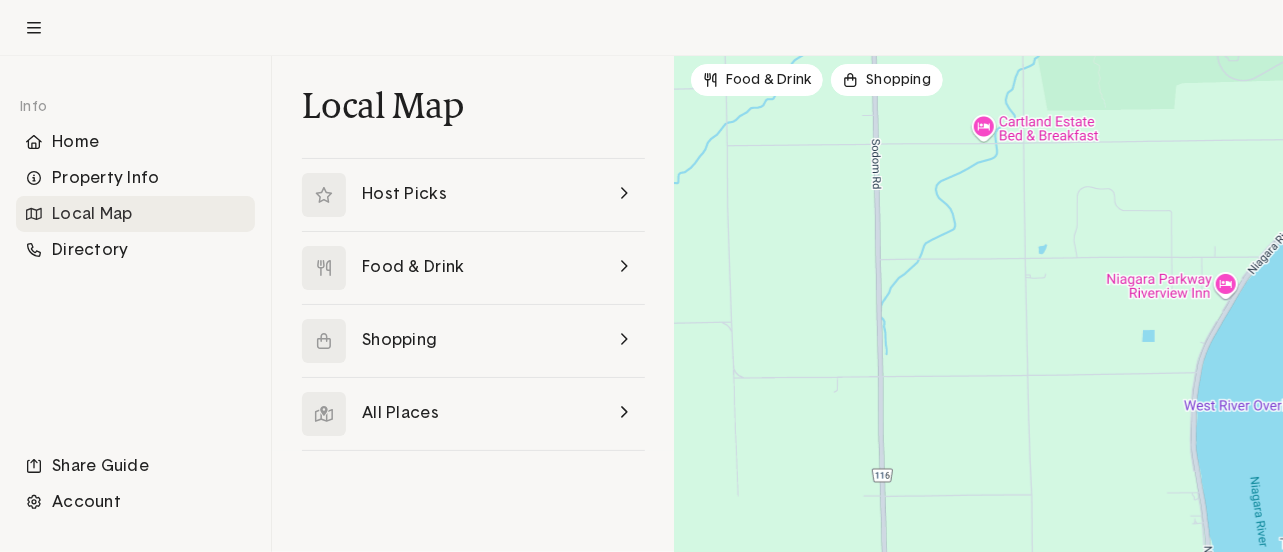 drag, startPoint x: 1044, startPoint y: 141, endPoint x: 1078, endPoint y: 457, distance: 317.82385 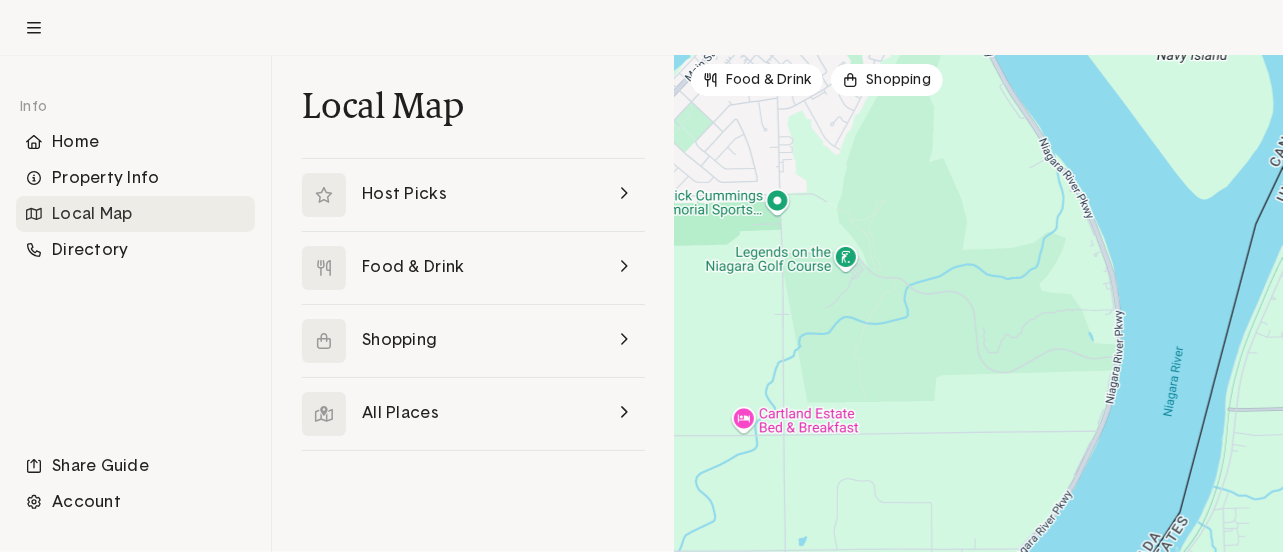 drag, startPoint x: 1150, startPoint y: 144, endPoint x: 908, endPoint y: 438, distance: 380.78867 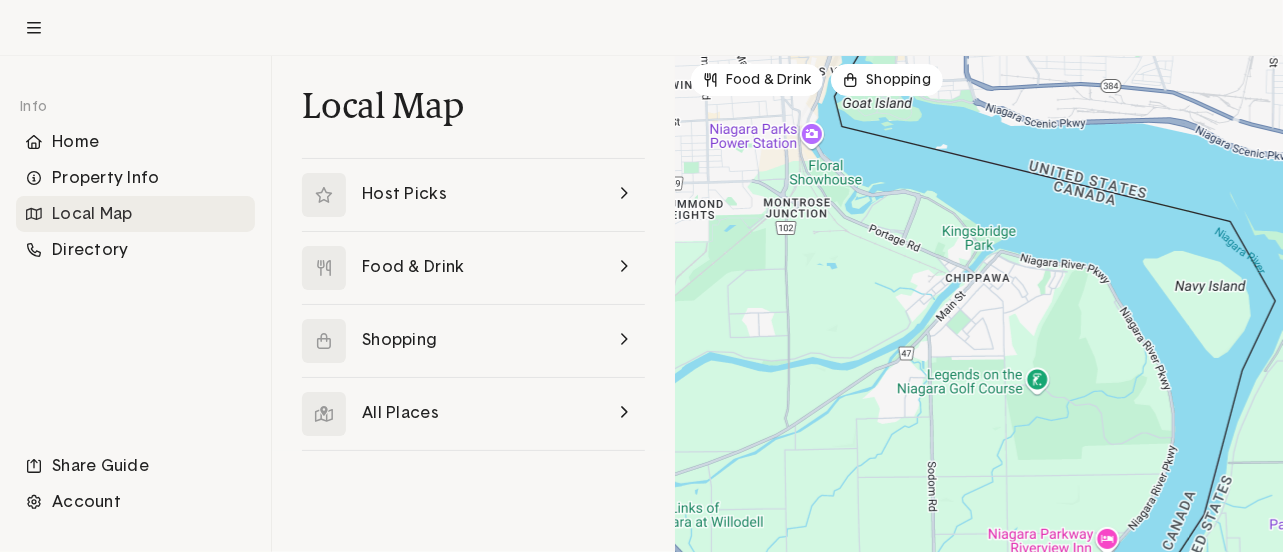 drag, startPoint x: 845, startPoint y: 186, endPoint x: 1048, endPoint y: 345, distance: 257.85654 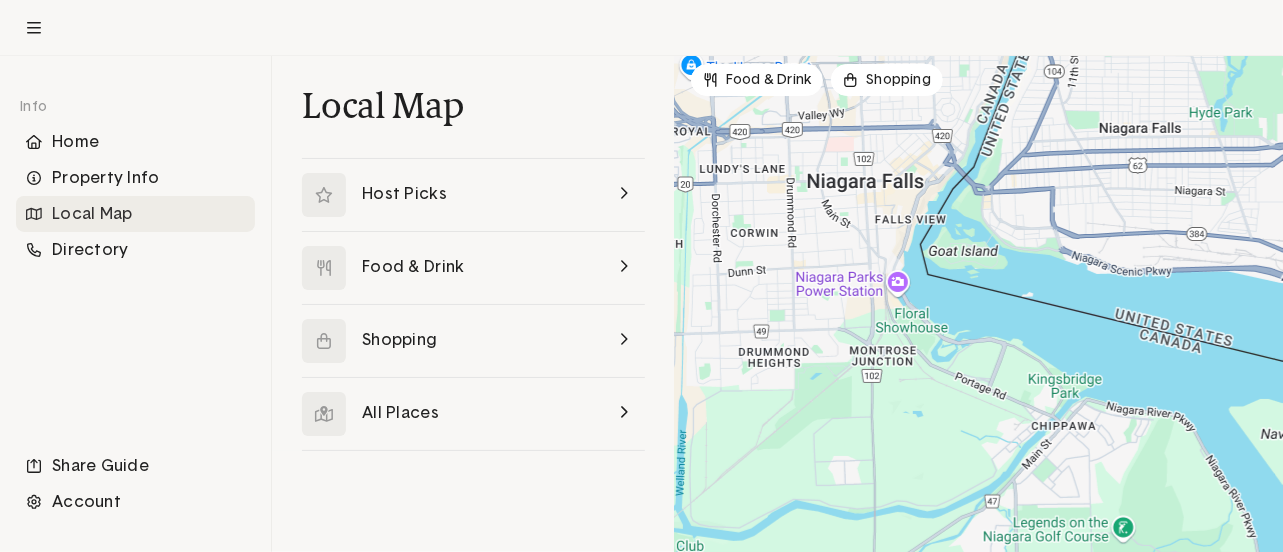 drag, startPoint x: 736, startPoint y: 197, endPoint x: 1020, endPoint y: 413, distance: 356.80807 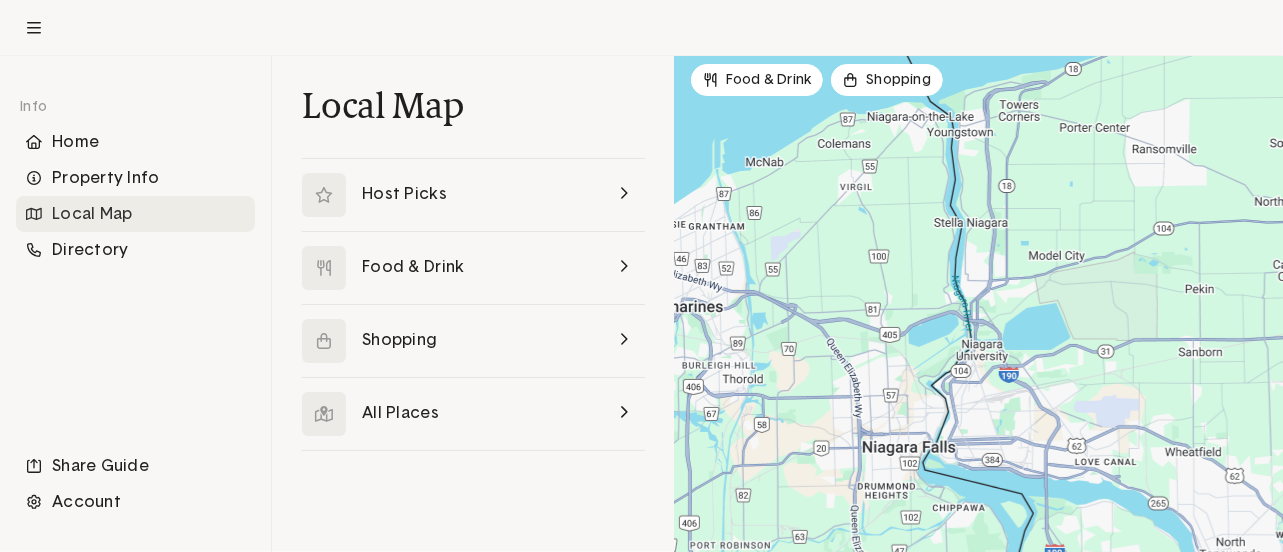 drag, startPoint x: 801, startPoint y: 183, endPoint x: 890, endPoint y: 423, distance: 255.9707 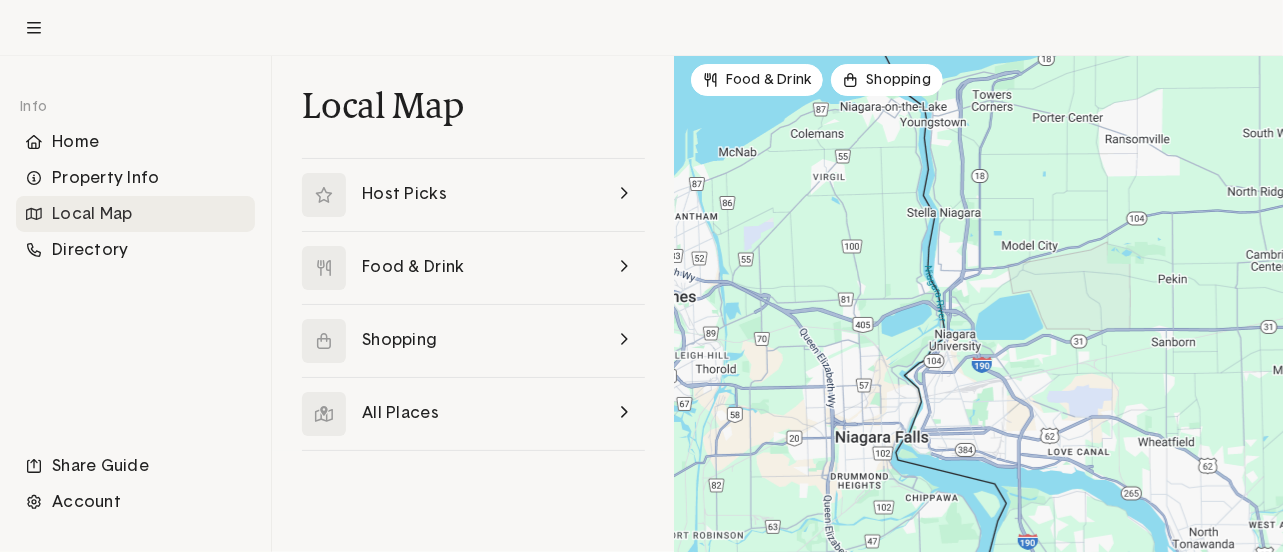 drag, startPoint x: 740, startPoint y: 337, endPoint x: 716, endPoint y: 327, distance: 26 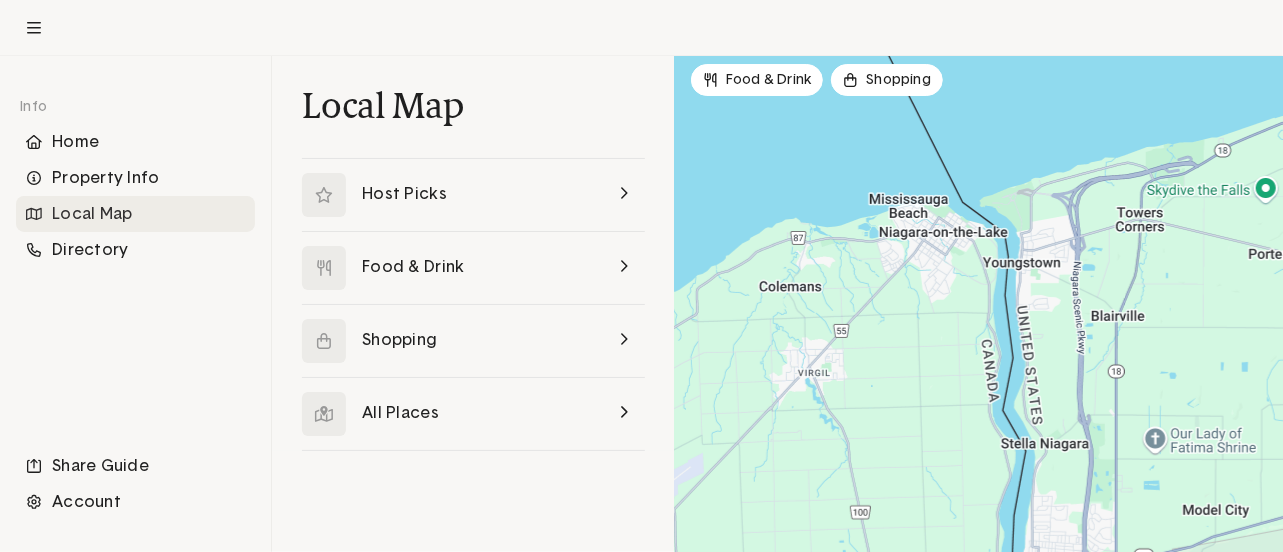 drag, startPoint x: 864, startPoint y: 158, endPoint x: 878, endPoint y: 372, distance: 214.45746 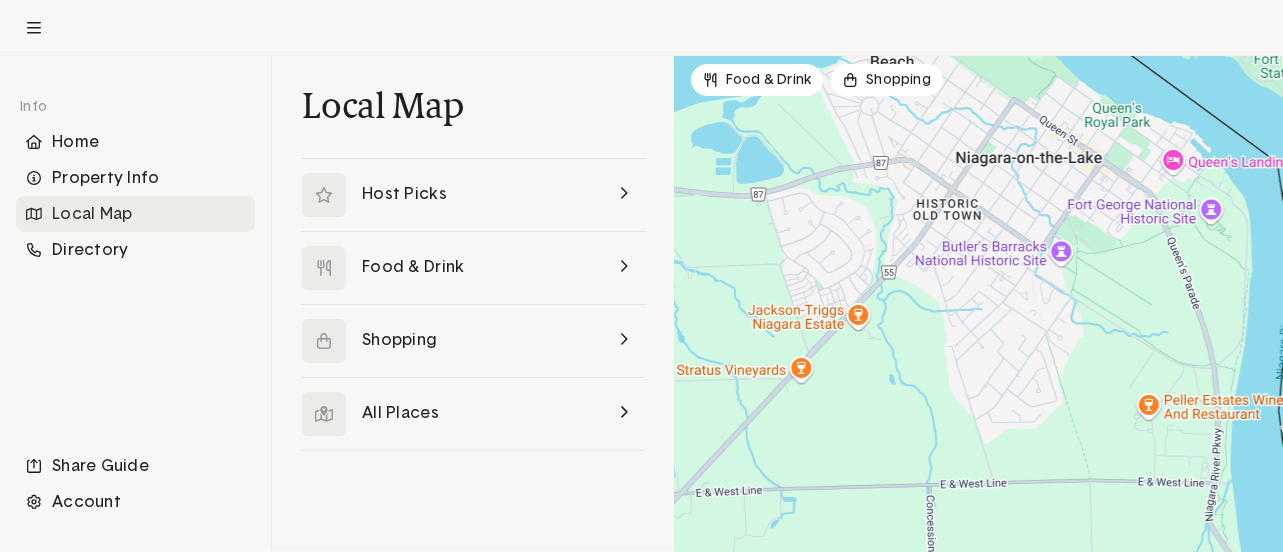 drag, startPoint x: 976, startPoint y: 212, endPoint x: 970, endPoint y: 400, distance: 188.09572 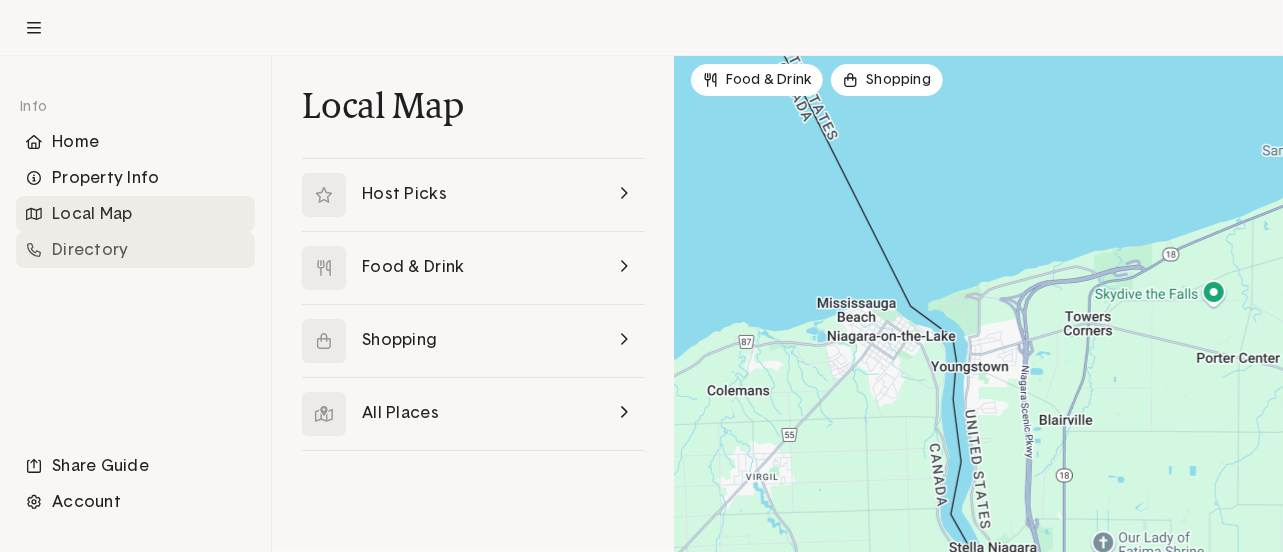 click on "Directory" 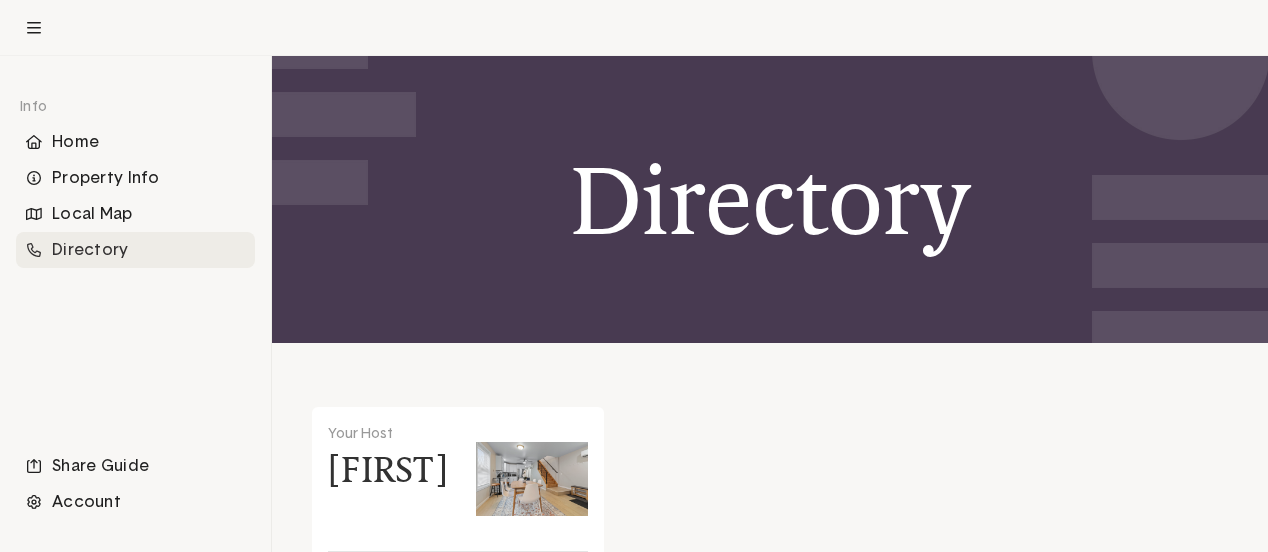 scroll, scrollTop: 0, scrollLeft: 0, axis: both 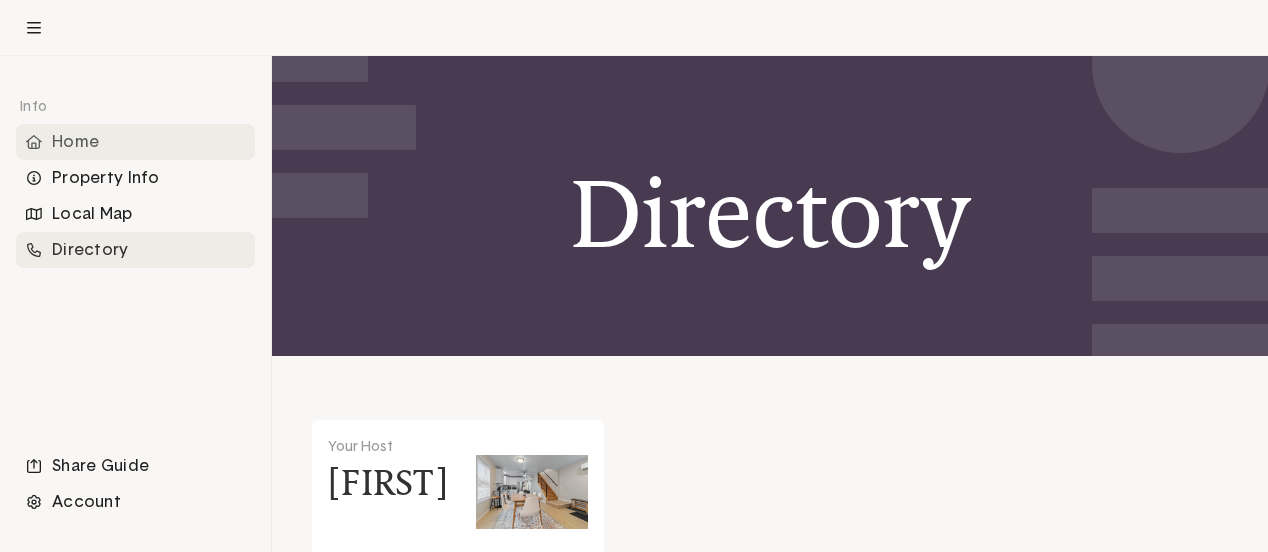 click on "Home" 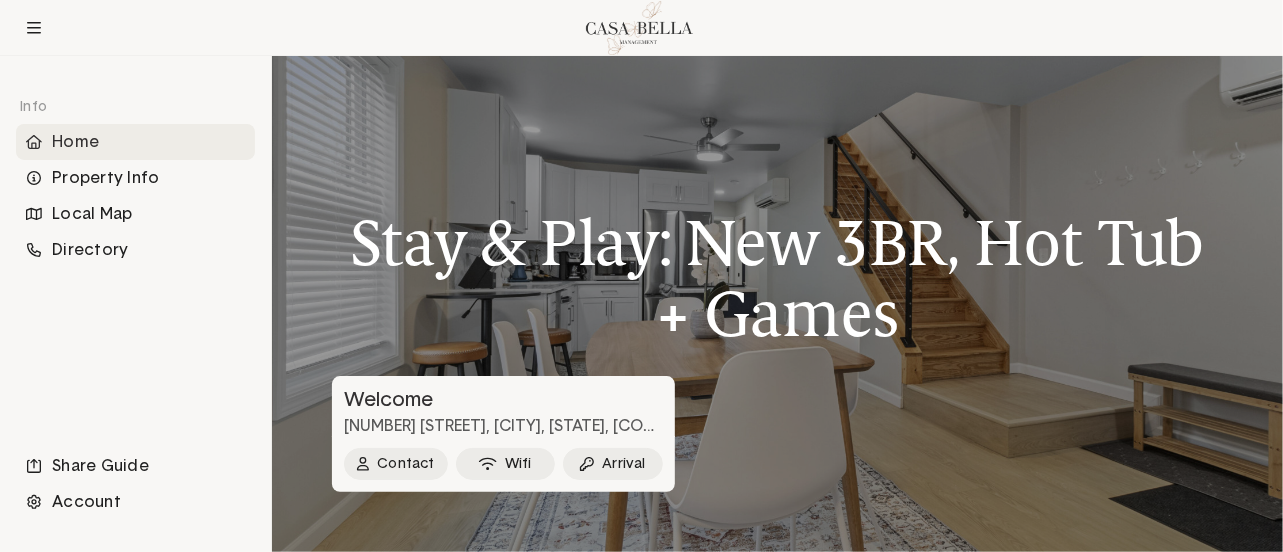 click on "Stay & Play: New 3BR, Hot Tub + Games" 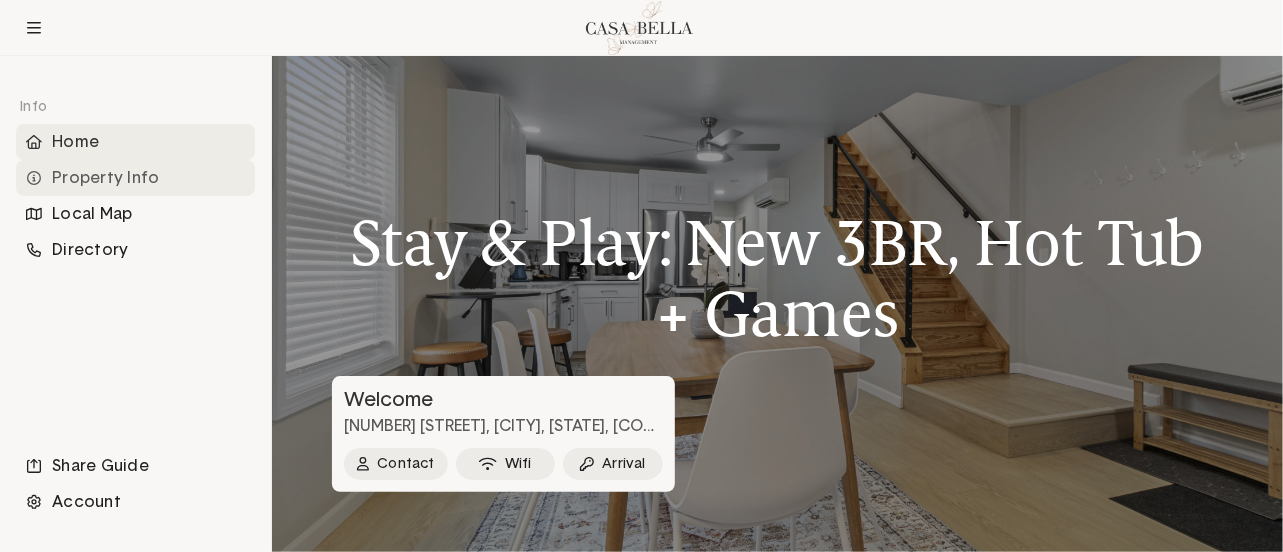 click on "Property Info" 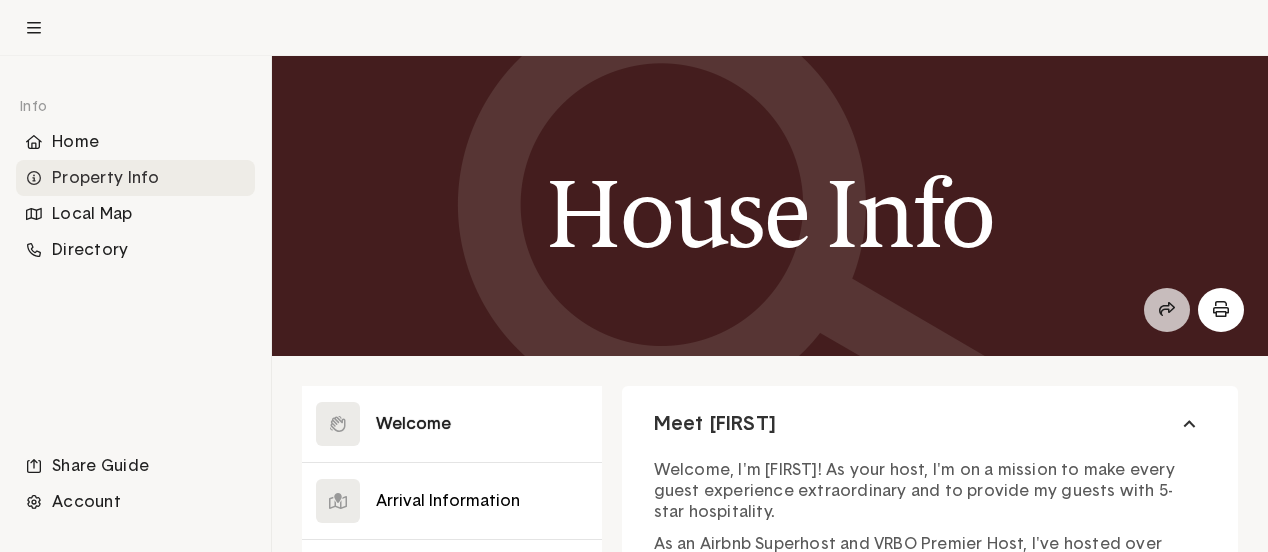 click 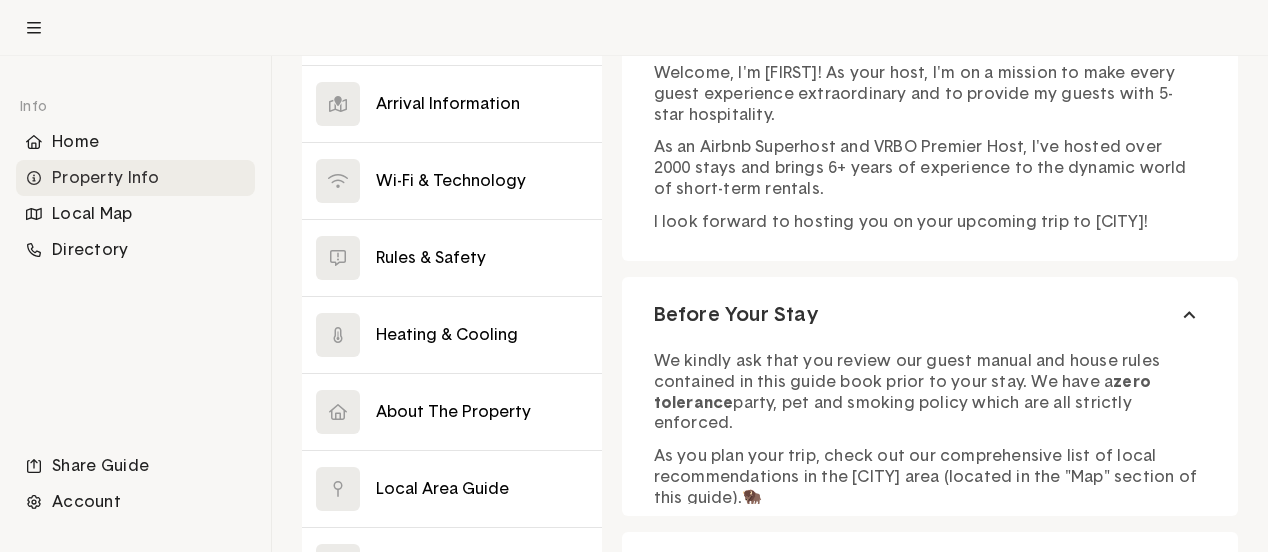 scroll, scrollTop: 400, scrollLeft: 0, axis: vertical 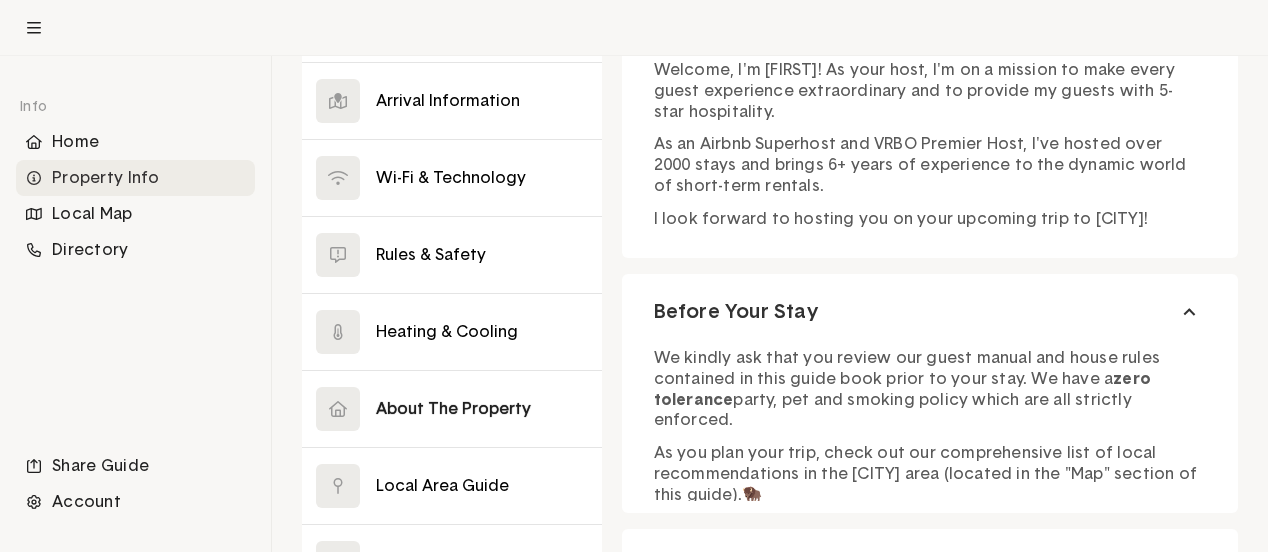 click 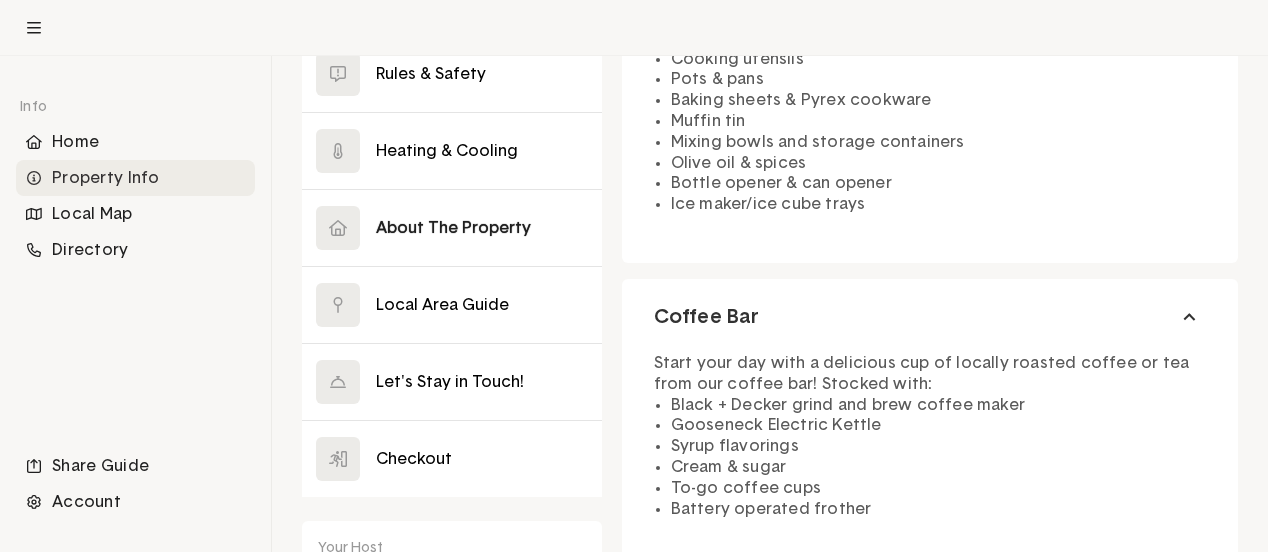 scroll, scrollTop: 479, scrollLeft: 0, axis: vertical 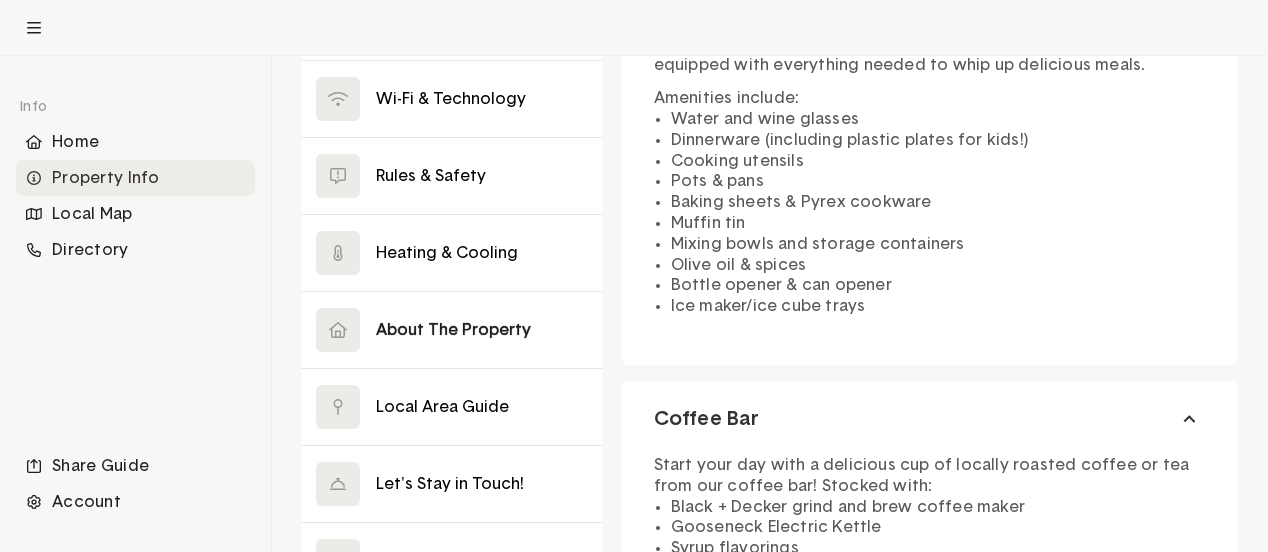 click 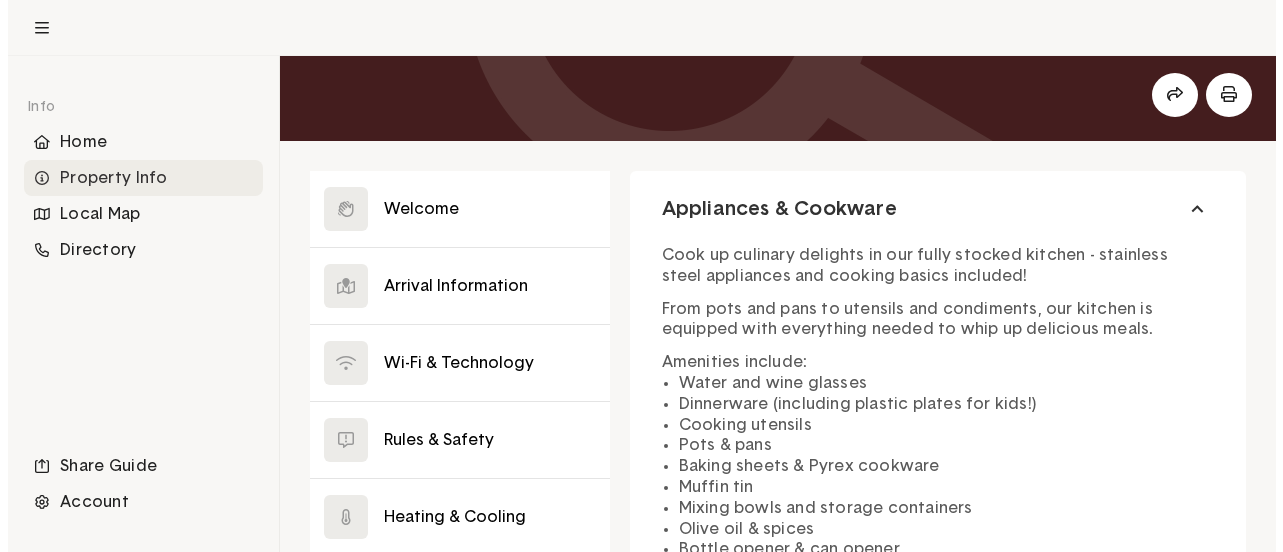 scroll, scrollTop: 0, scrollLeft: 0, axis: both 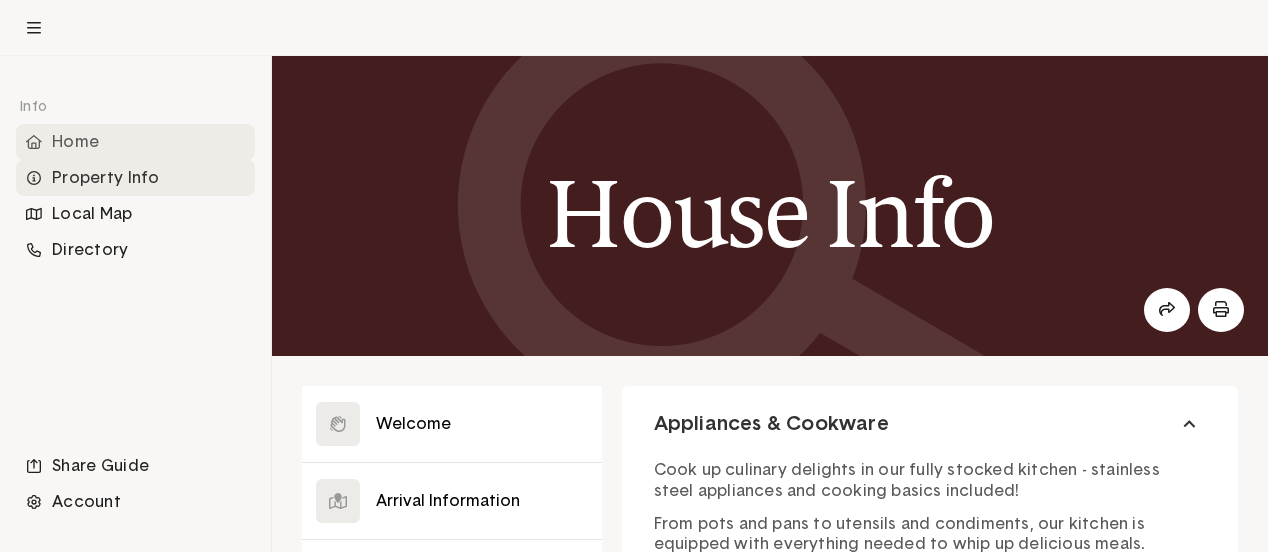 click on "Home" 